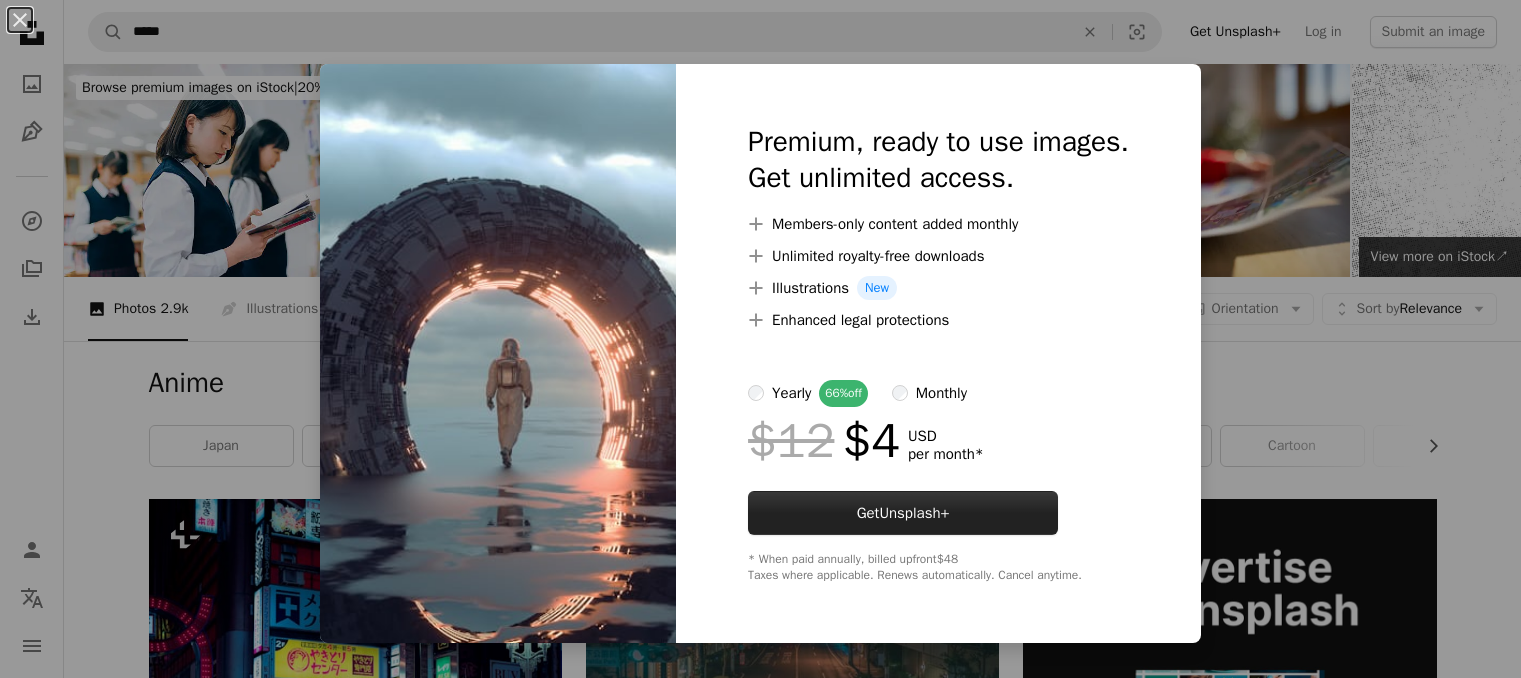 scroll, scrollTop: 1300, scrollLeft: 0, axis: vertical 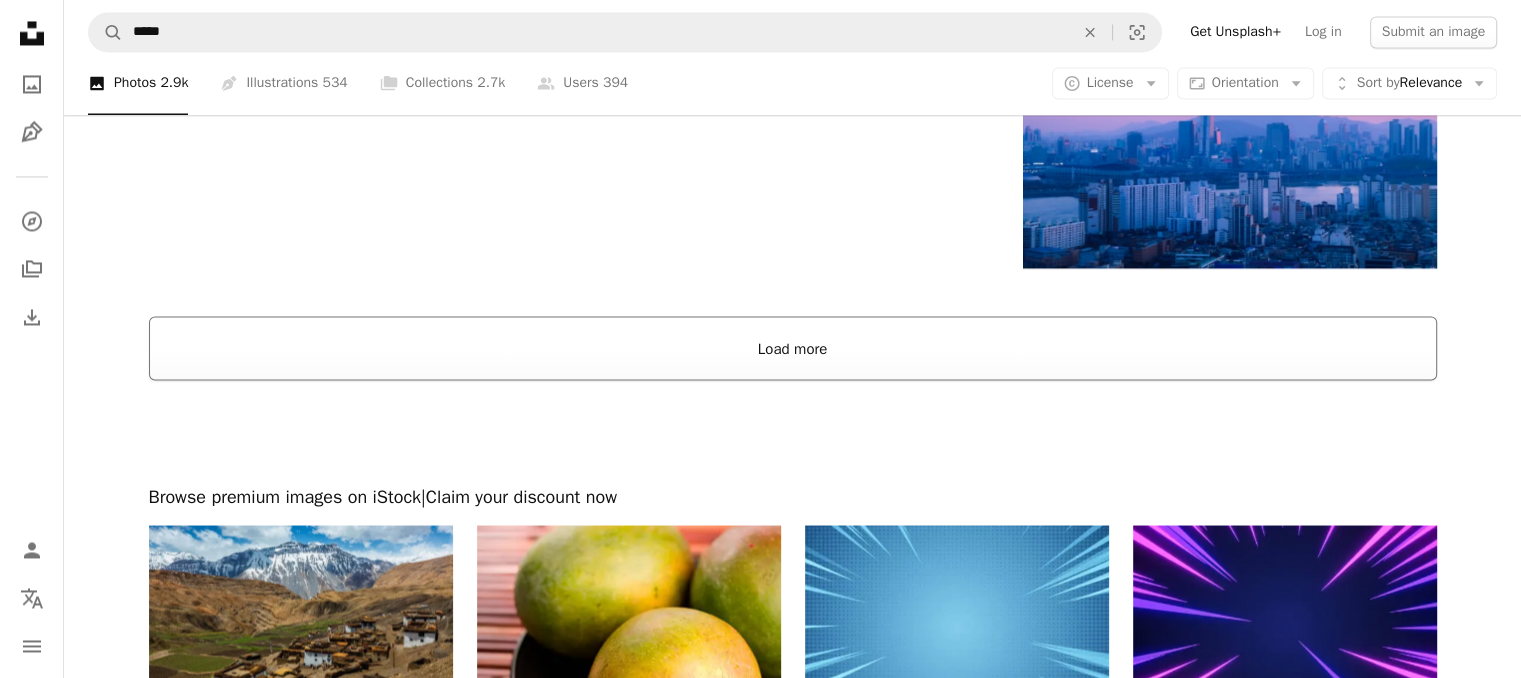click on "Load more" at bounding box center (793, 348) 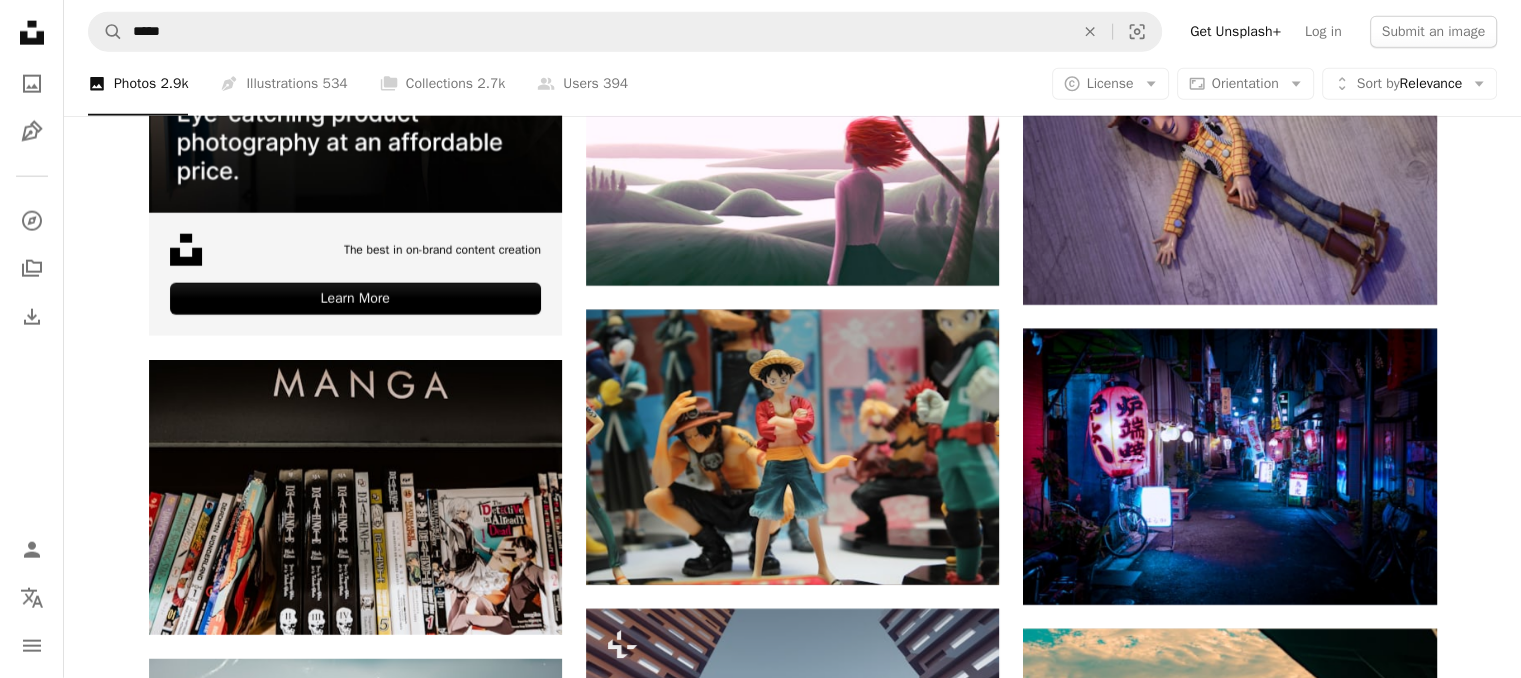 scroll, scrollTop: 5000, scrollLeft: 0, axis: vertical 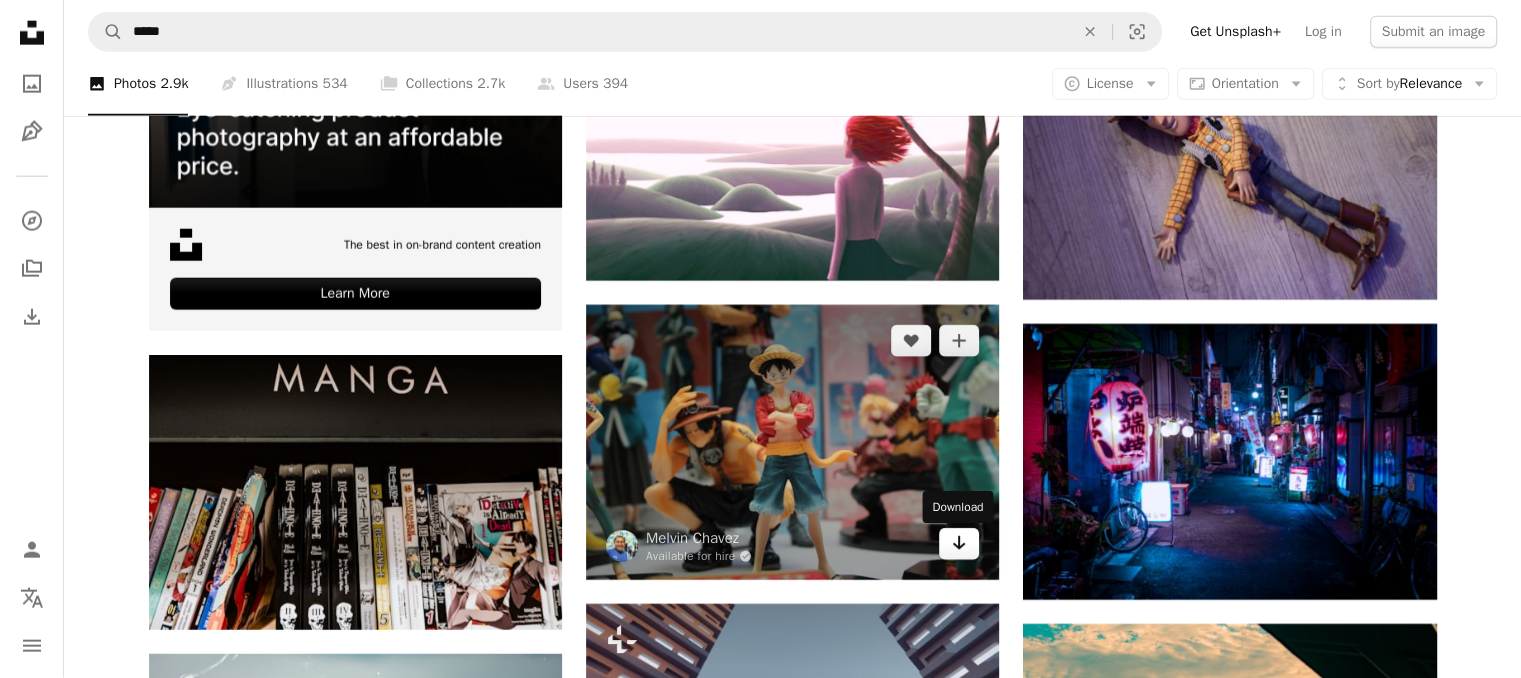 click on "Arrow pointing down" at bounding box center [959, 544] 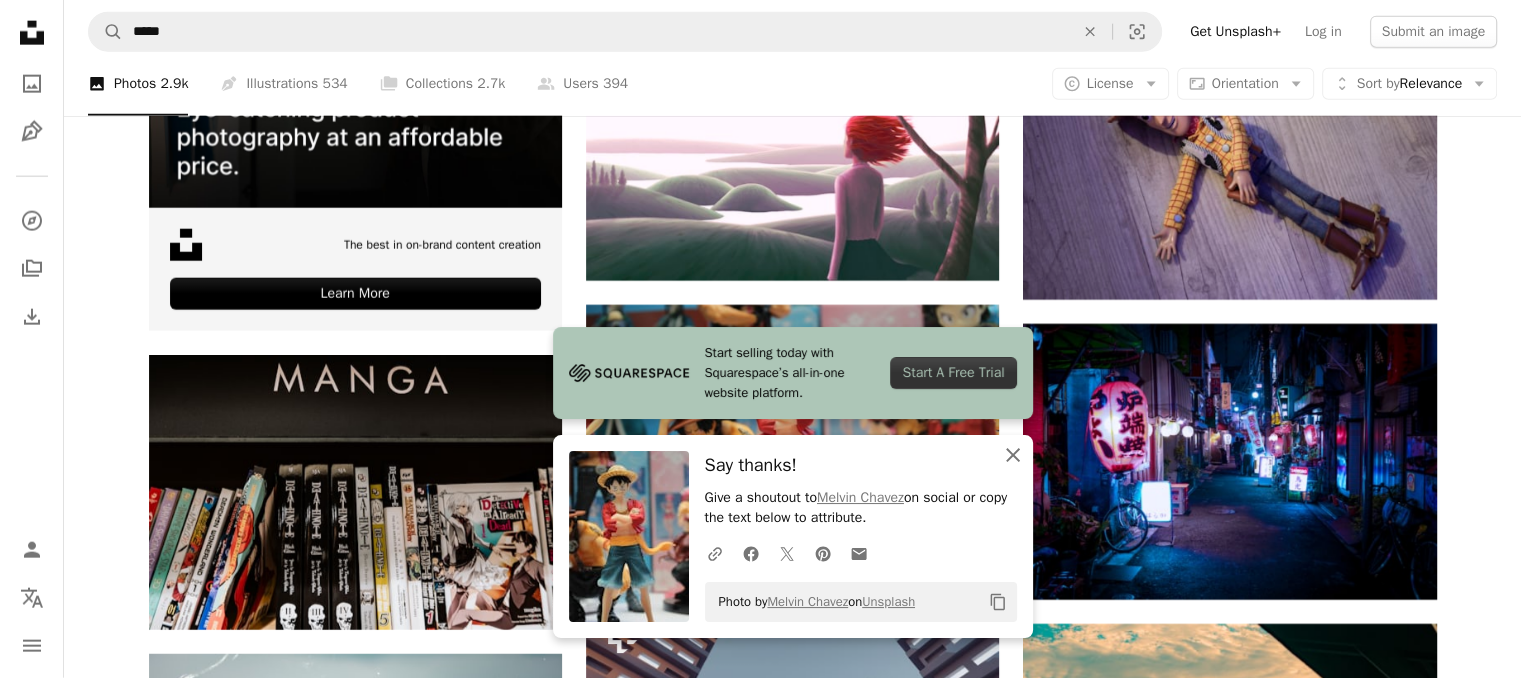 click on "An X shape" 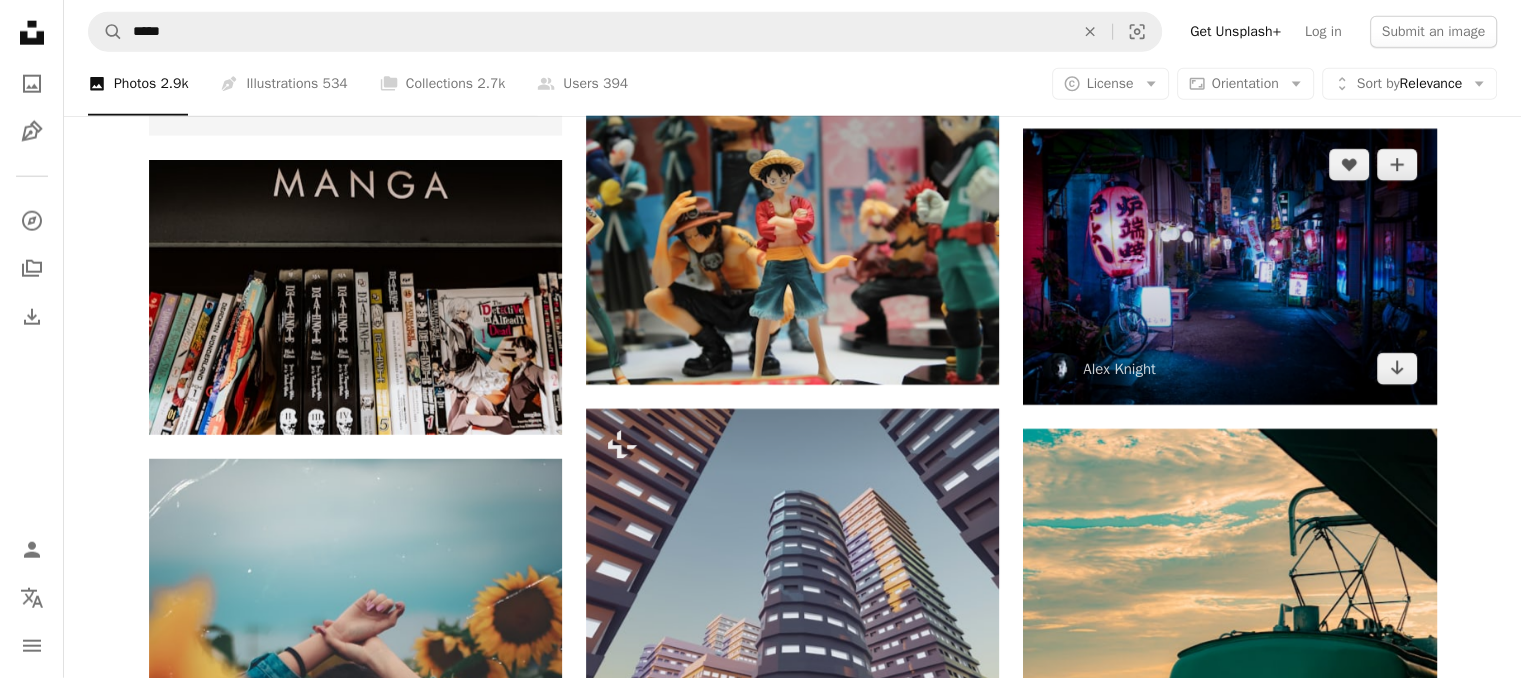 scroll, scrollTop: 5200, scrollLeft: 0, axis: vertical 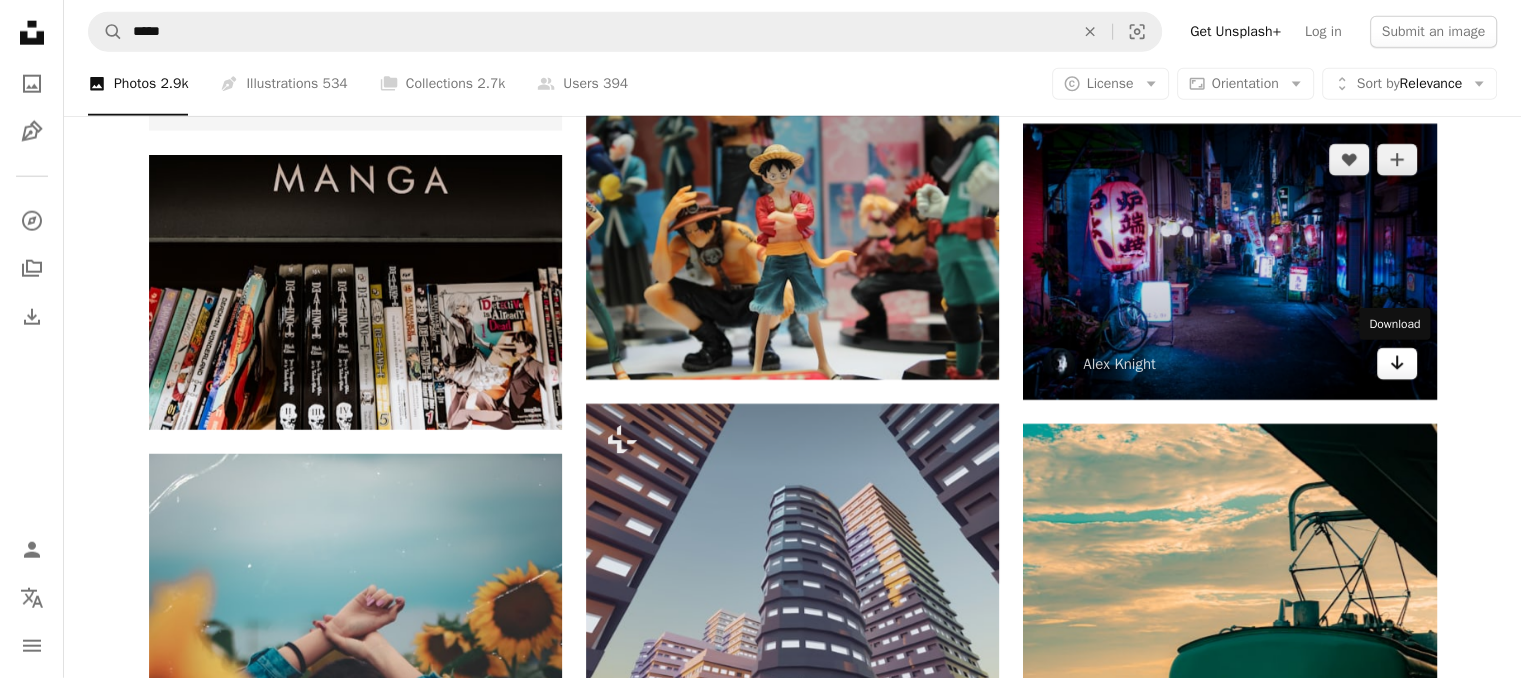click on "Arrow pointing down" 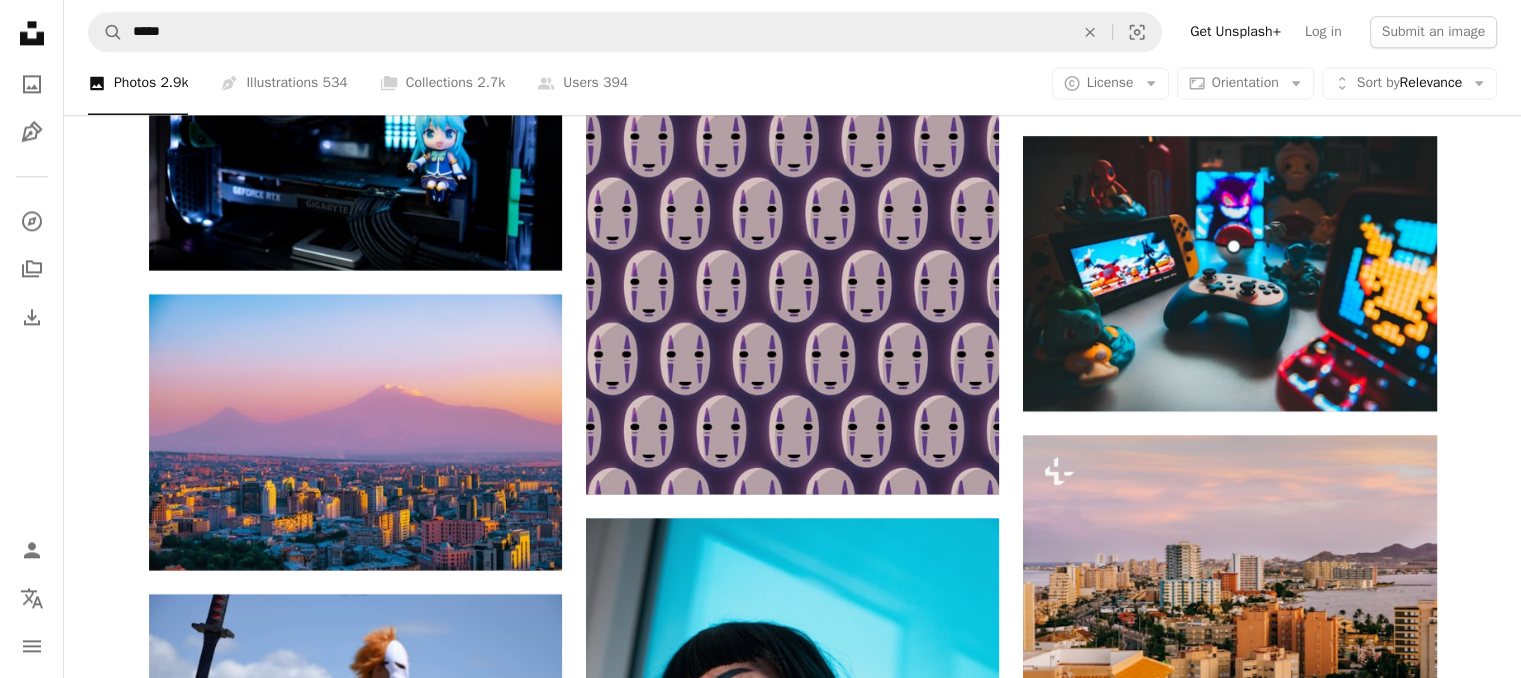 scroll, scrollTop: 10400, scrollLeft: 0, axis: vertical 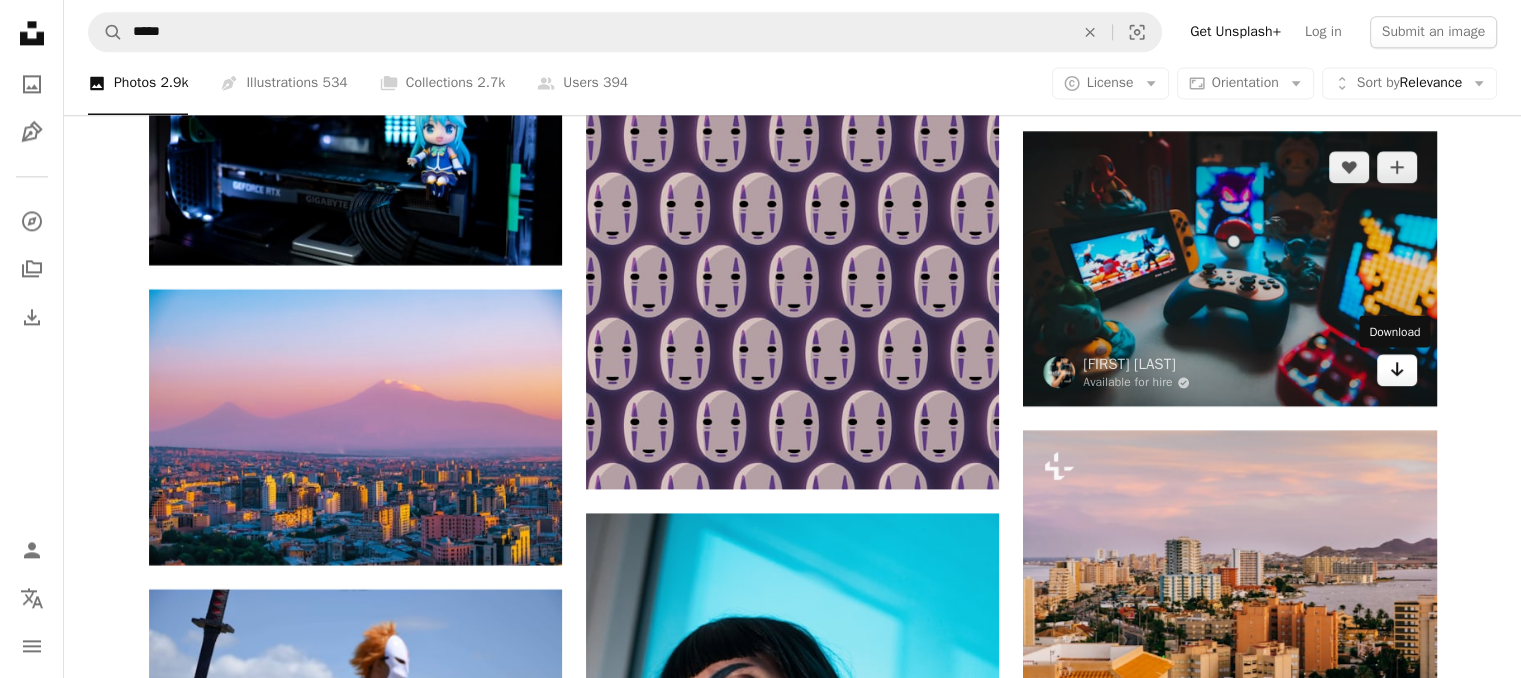 click 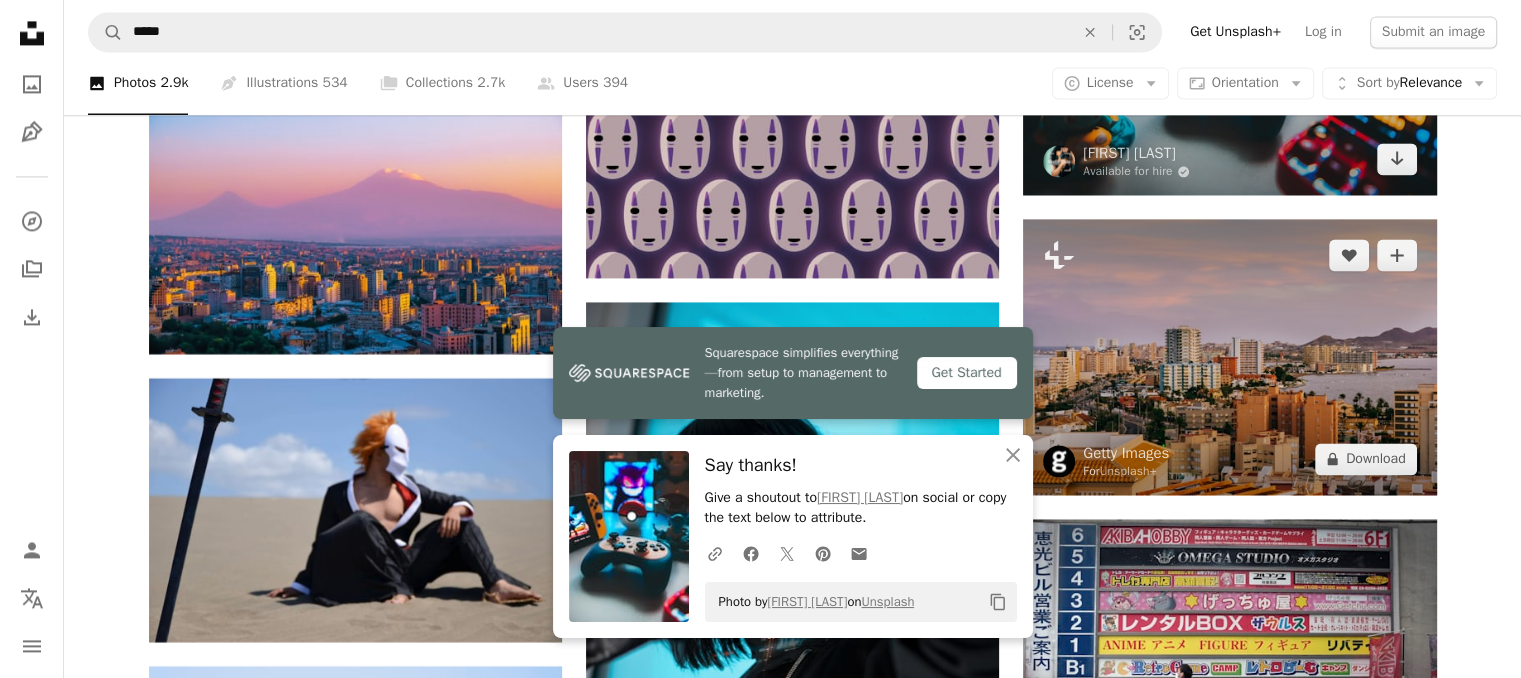 scroll, scrollTop: 10700, scrollLeft: 0, axis: vertical 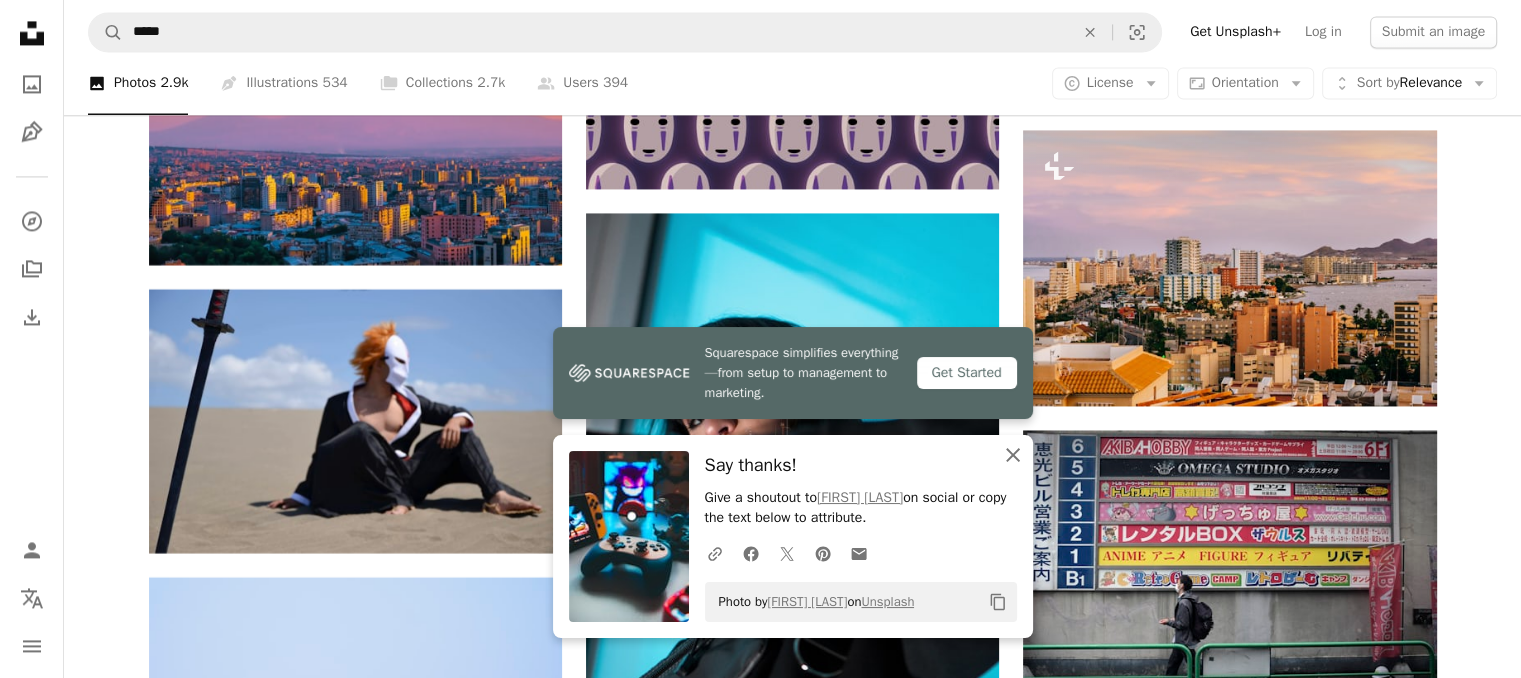 click 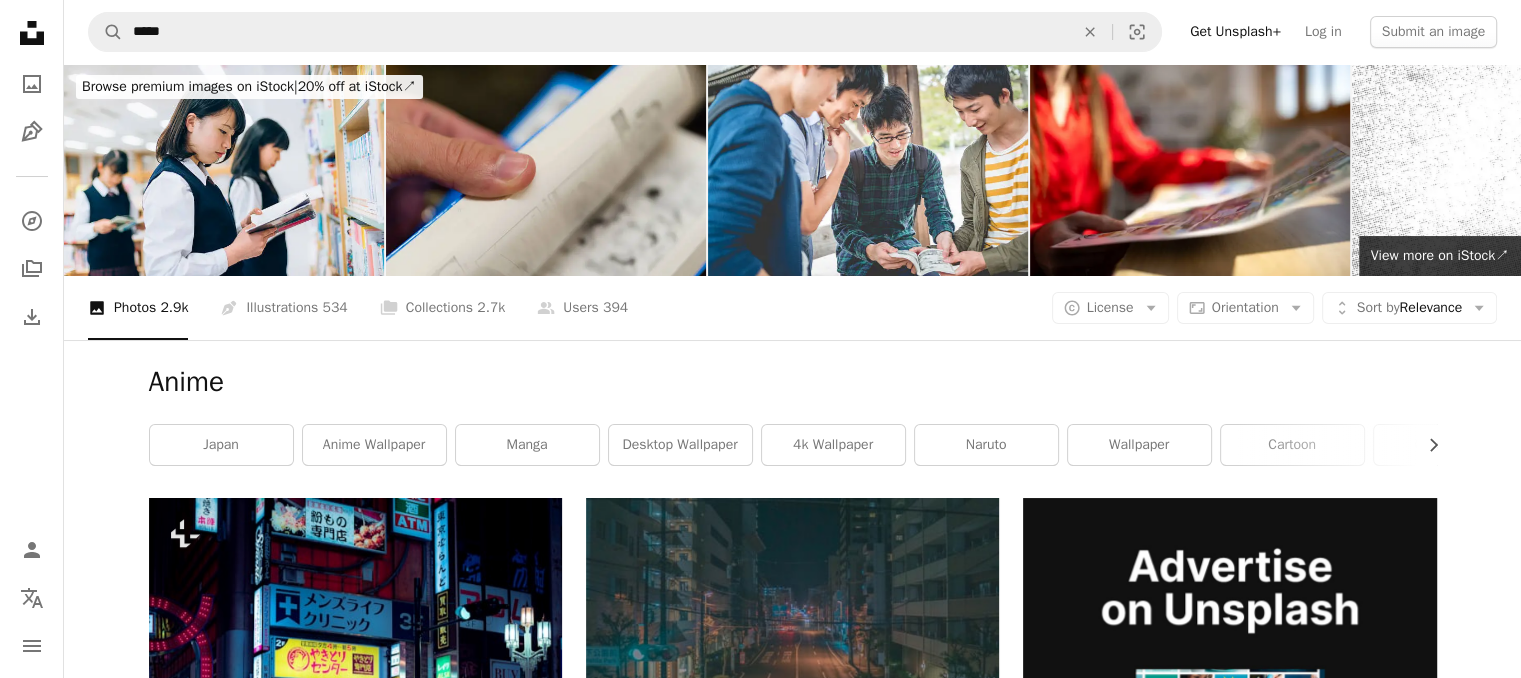 scroll, scrollTop: 0, scrollLeft: 0, axis: both 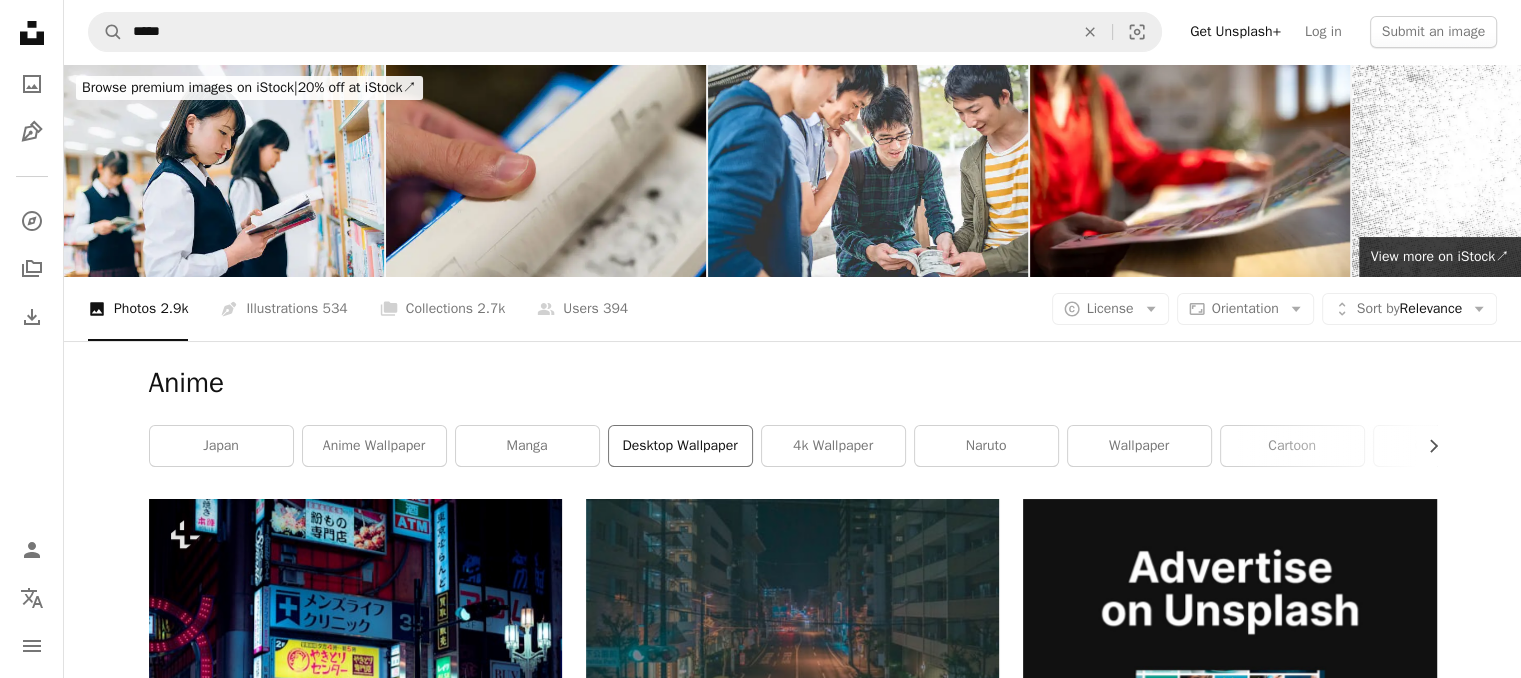 click on "desktop wallpaper" at bounding box center [680, 446] 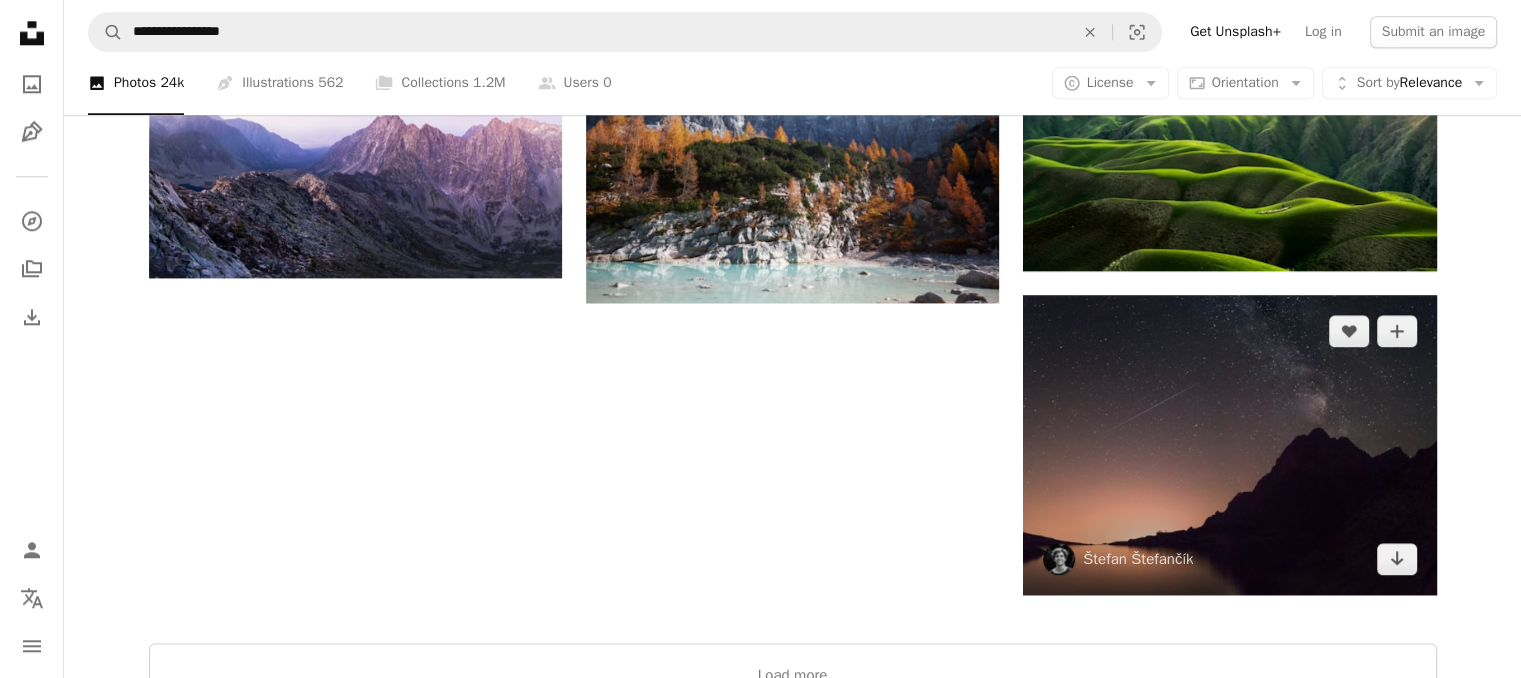 scroll, scrollTop: 2300, scrollLeft: 0, axis: vertical 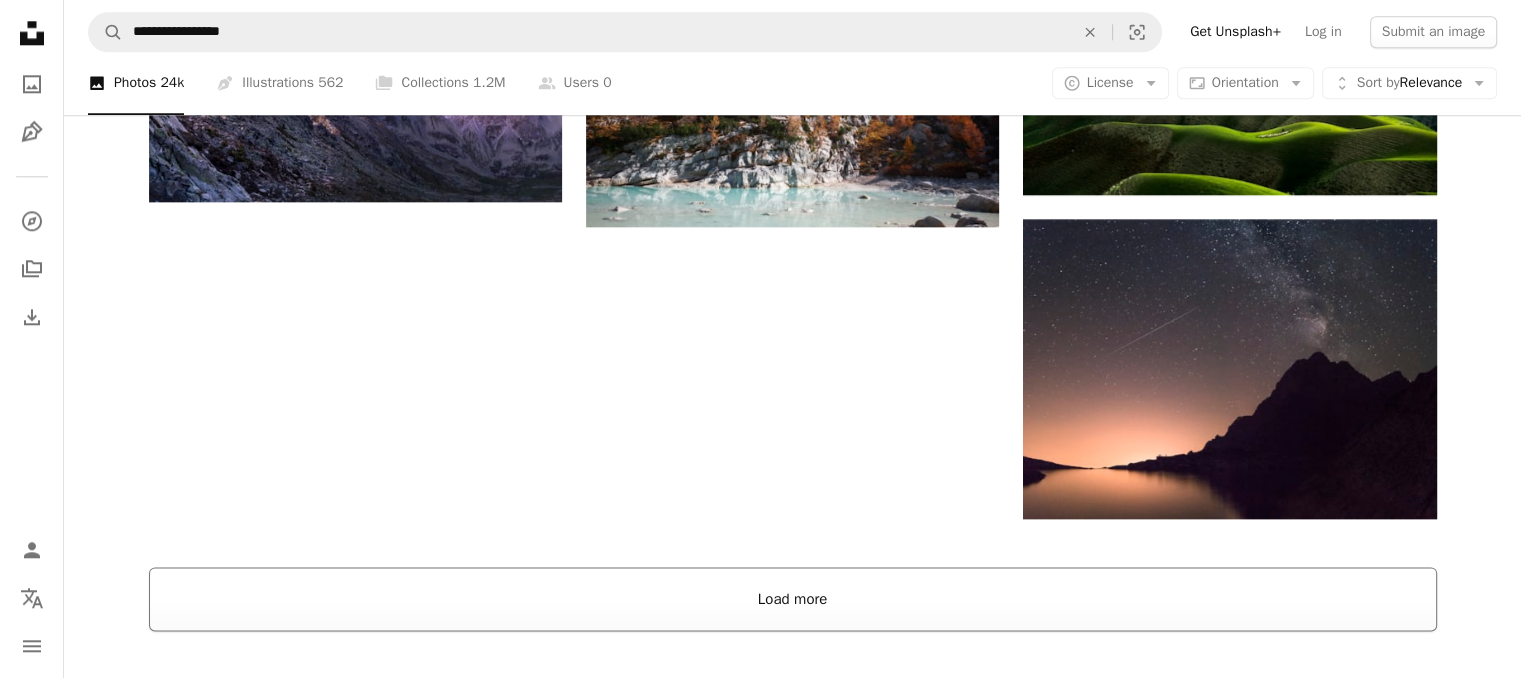 click on "Load more" at bounding box center [793, 599] 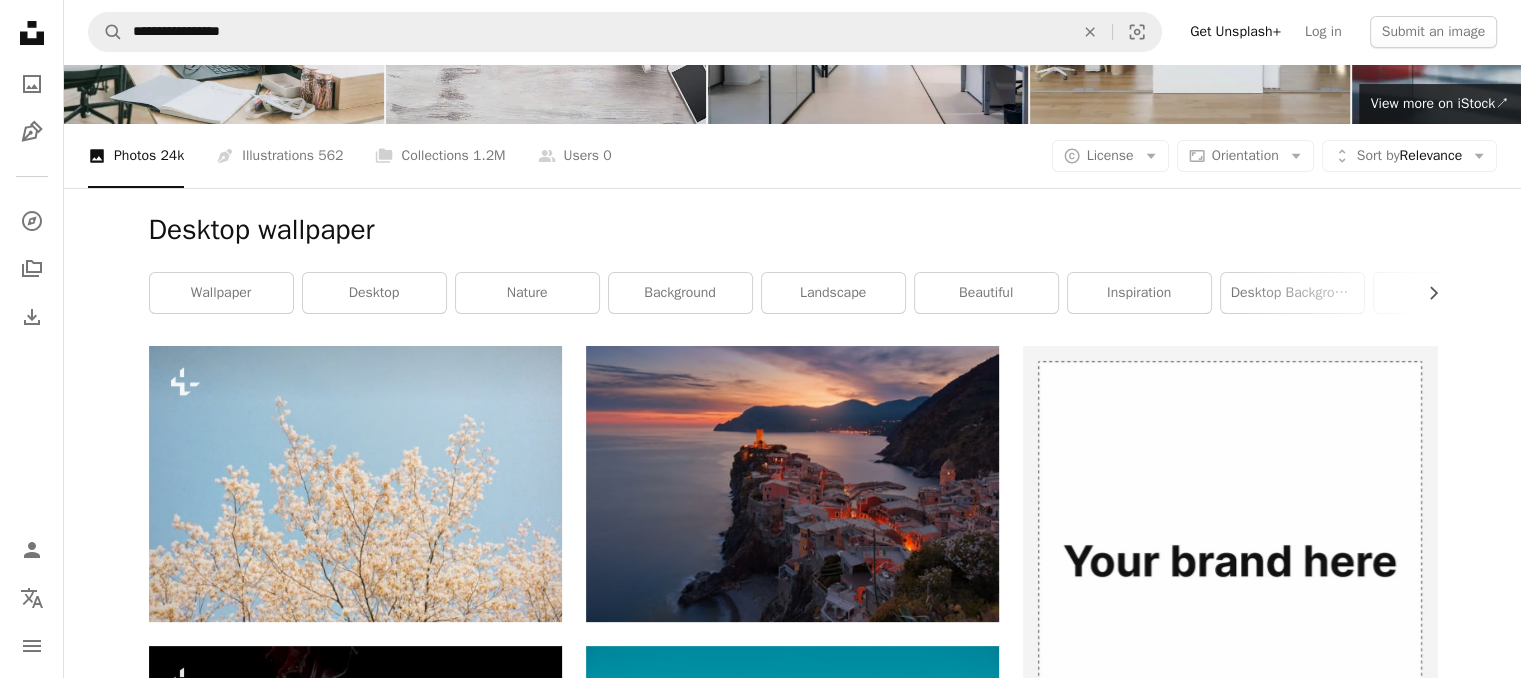scroll, scrollTop: 0, scrollLeft: 0, axis: both 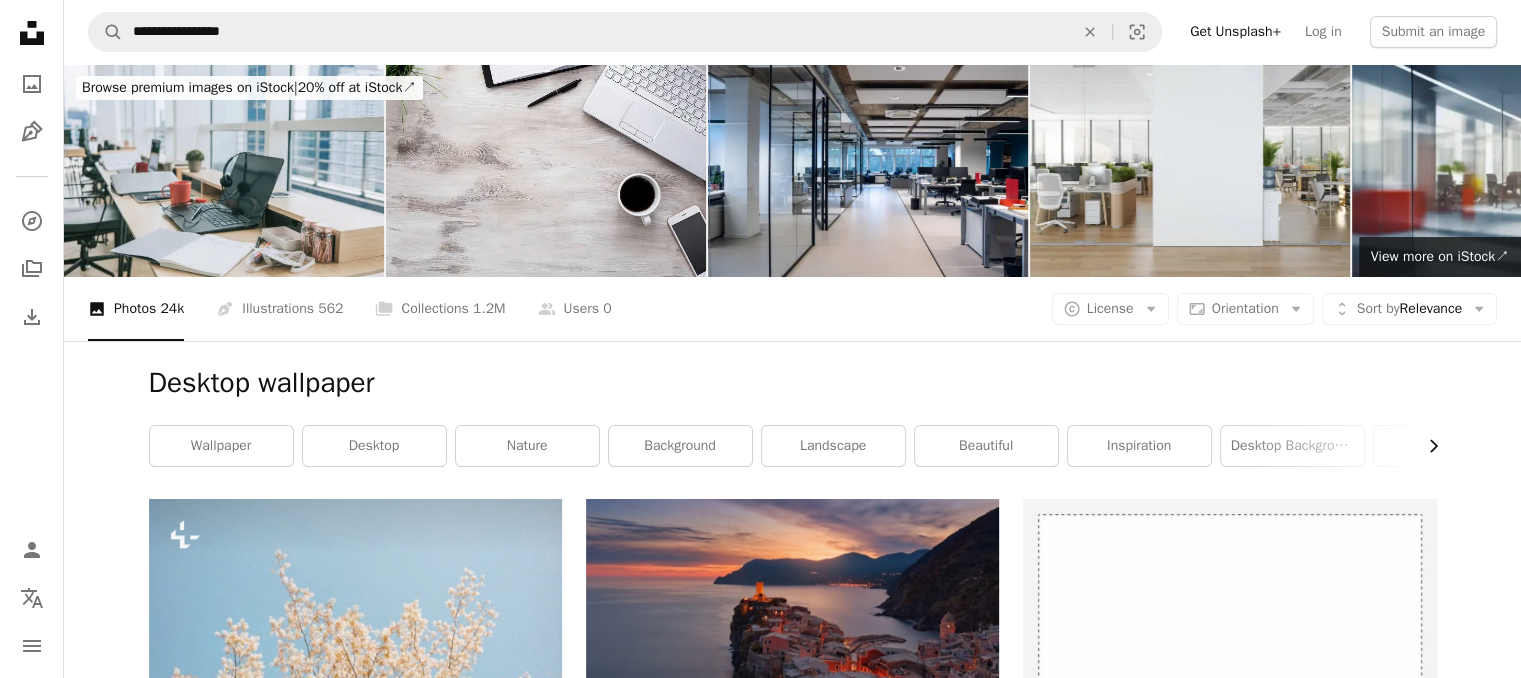 click on "Chevron right" 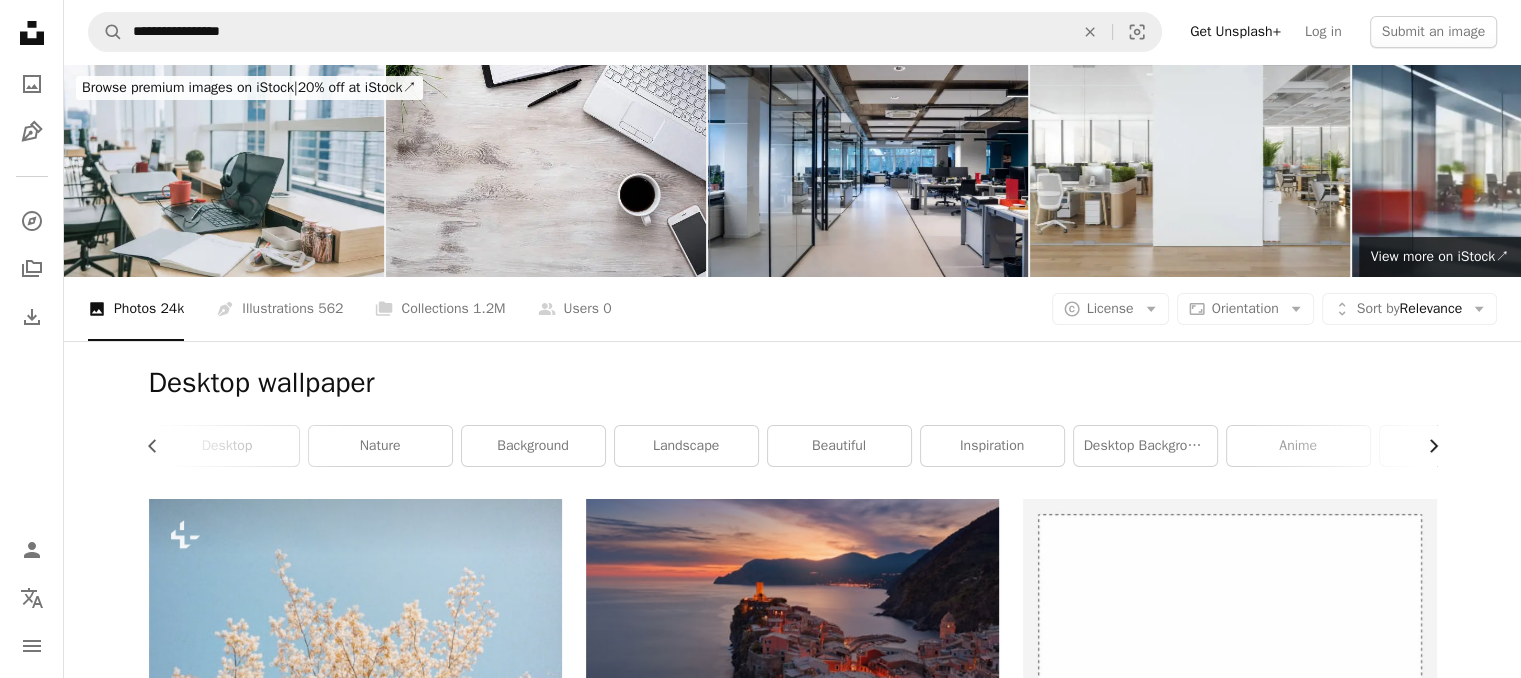 scroll, scrollTop: 0, scrollLeft: 300, axis: horizontal 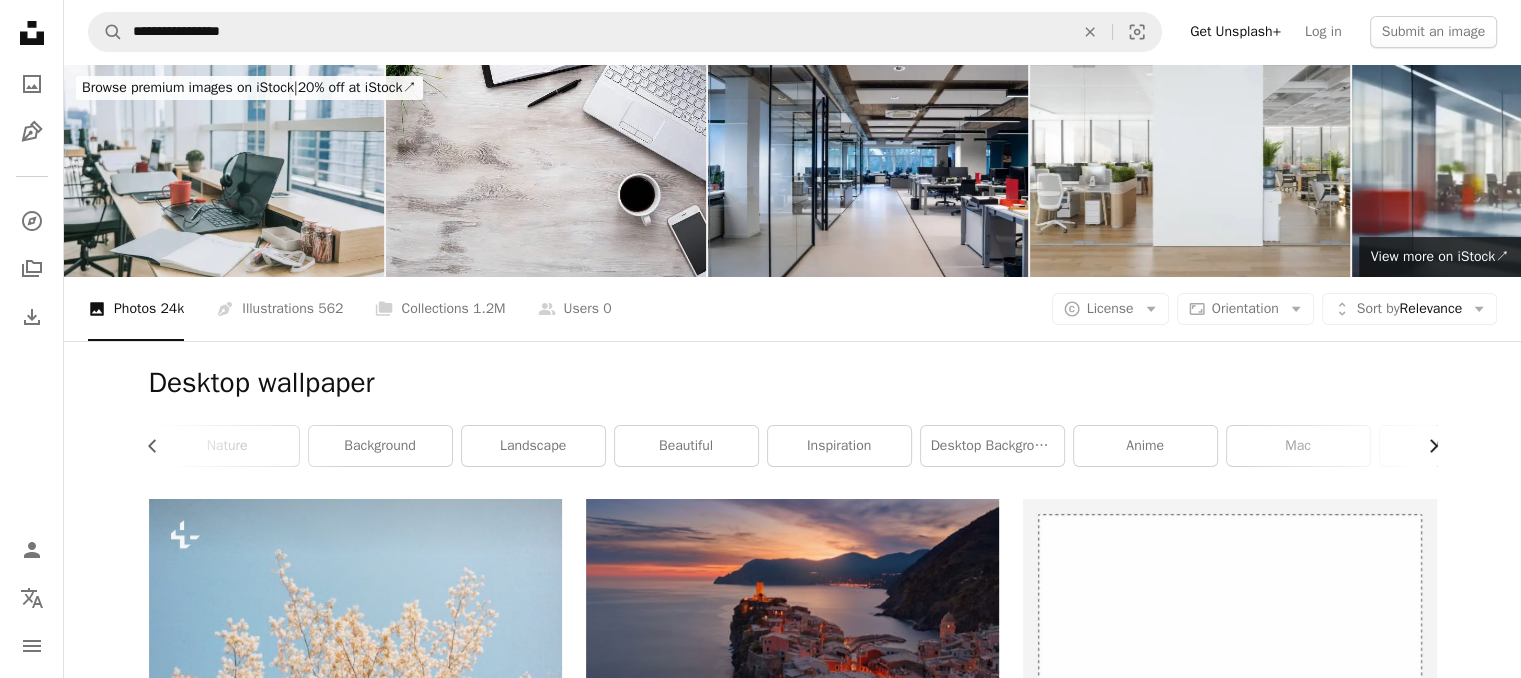 click on "Chevron right" 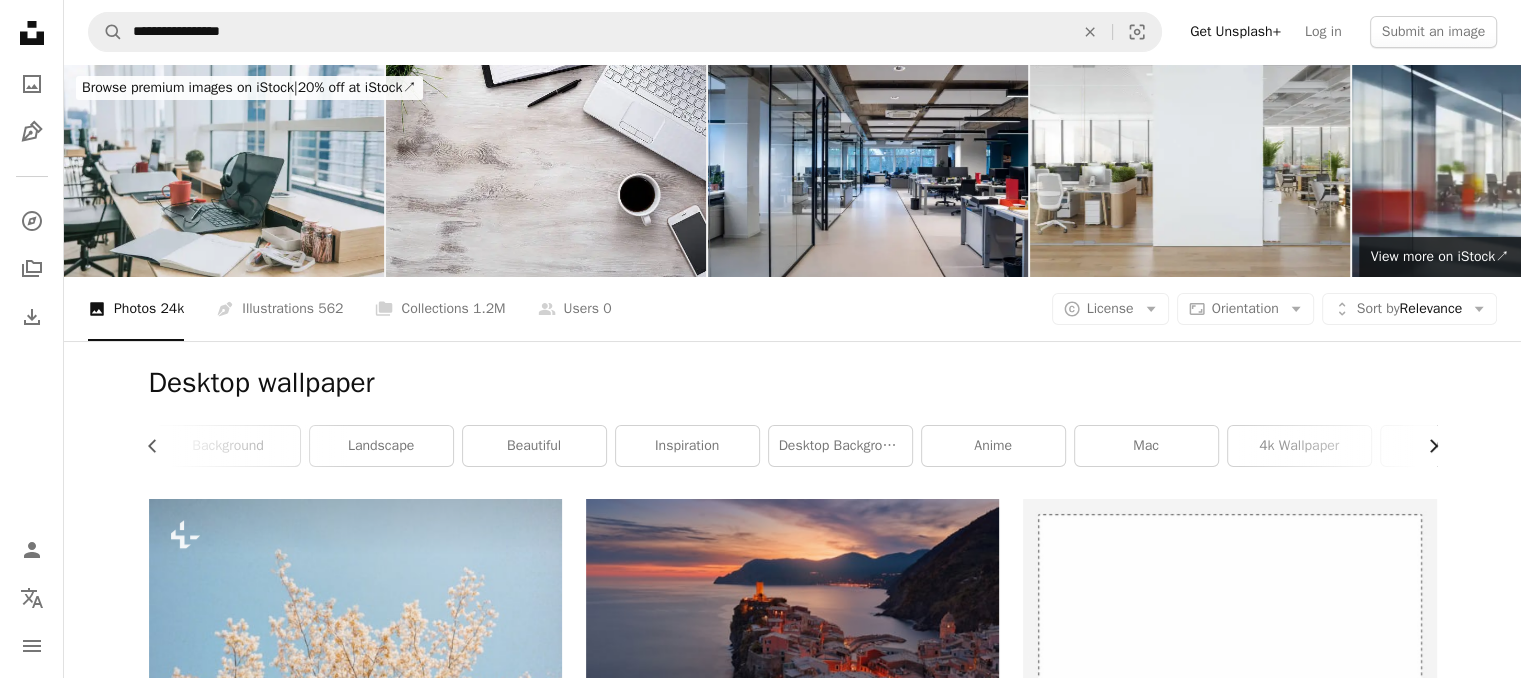 scroll, scrollTop: 0, scrollLeft: 540, axis: horizontal 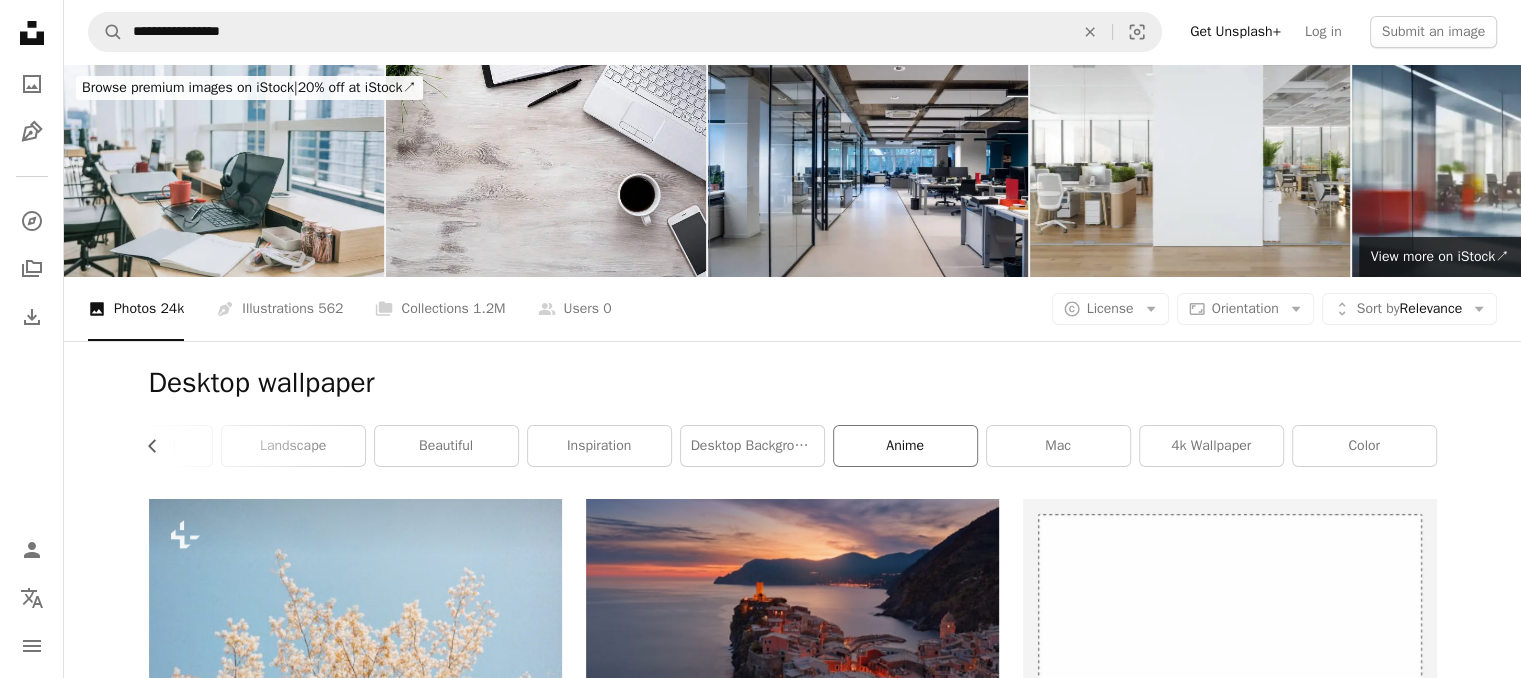 click on "anime" at bounding box center (905, 446) 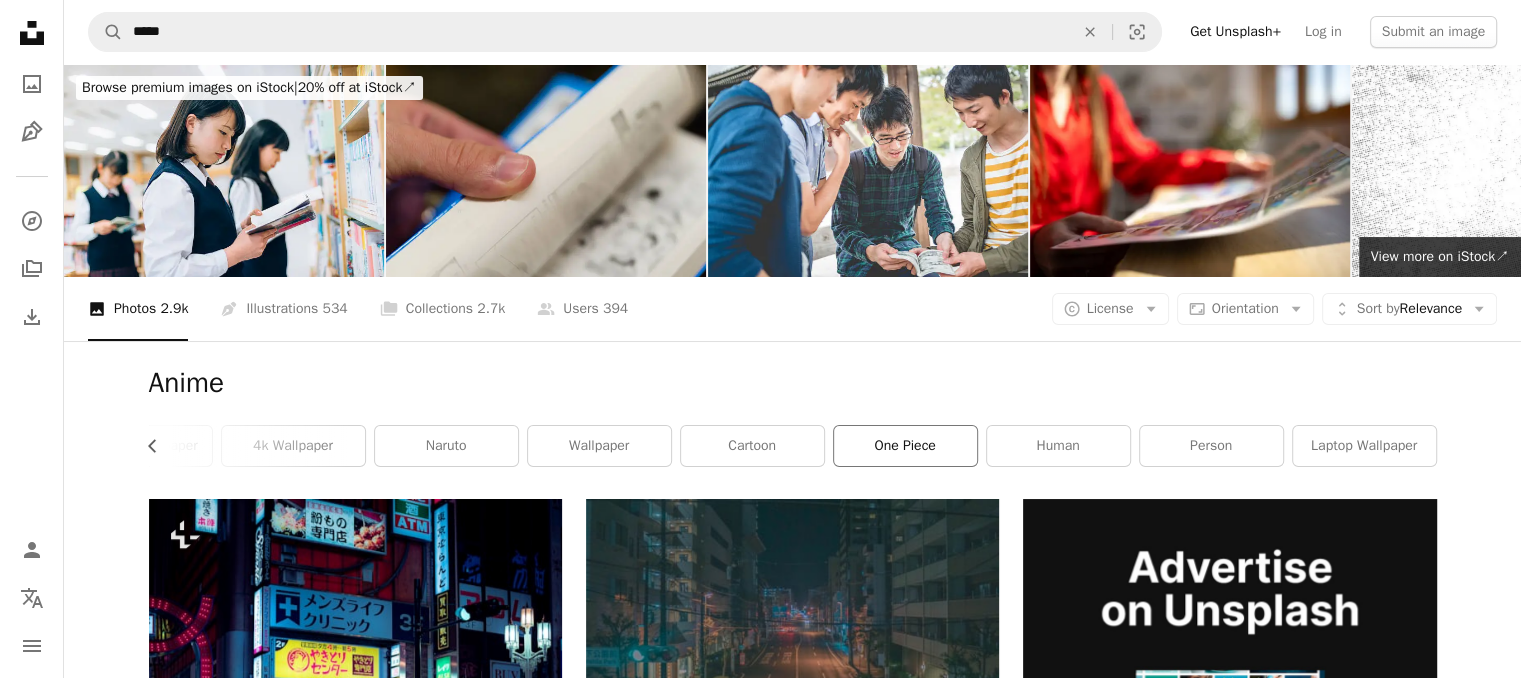 click on "one piece" at bounding box center (905, 446) 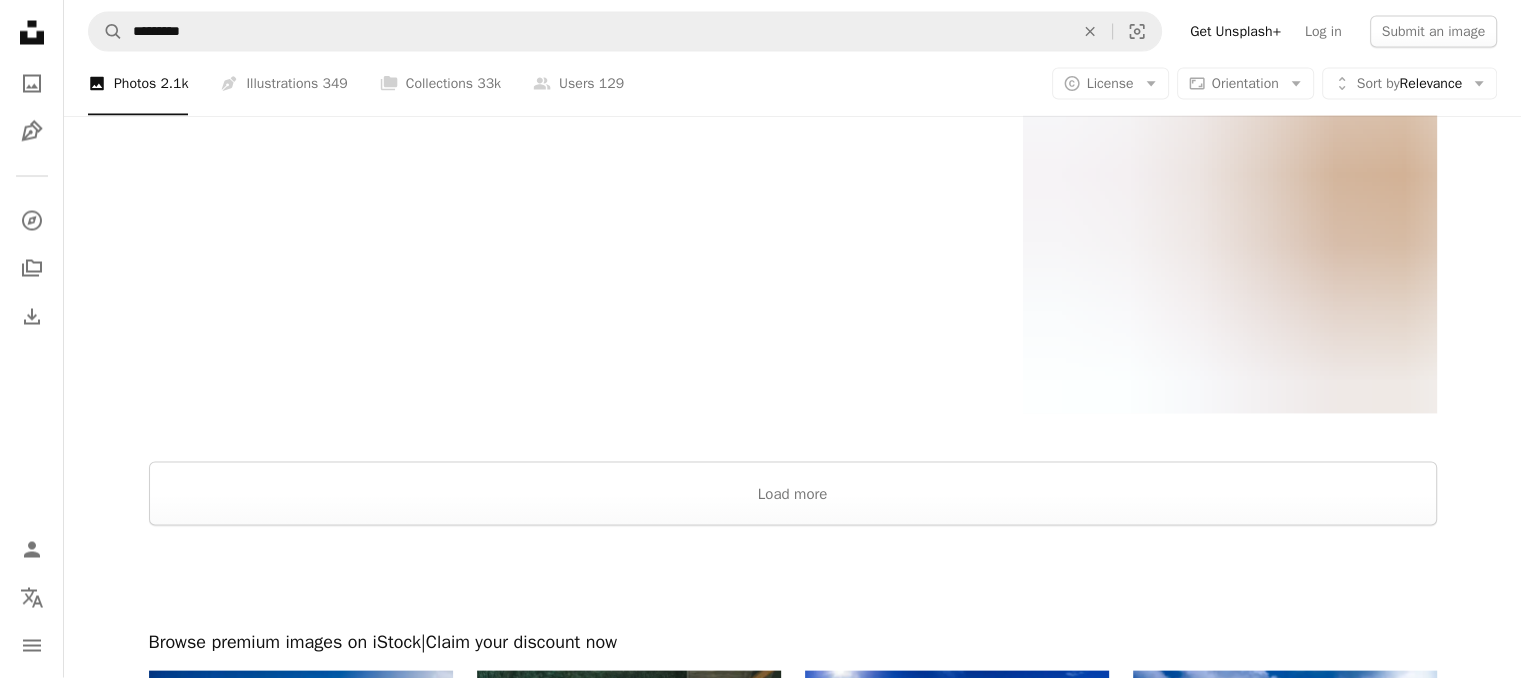 scroll, scrollTop: 3836, scrollLeft: 0, axis: vertical 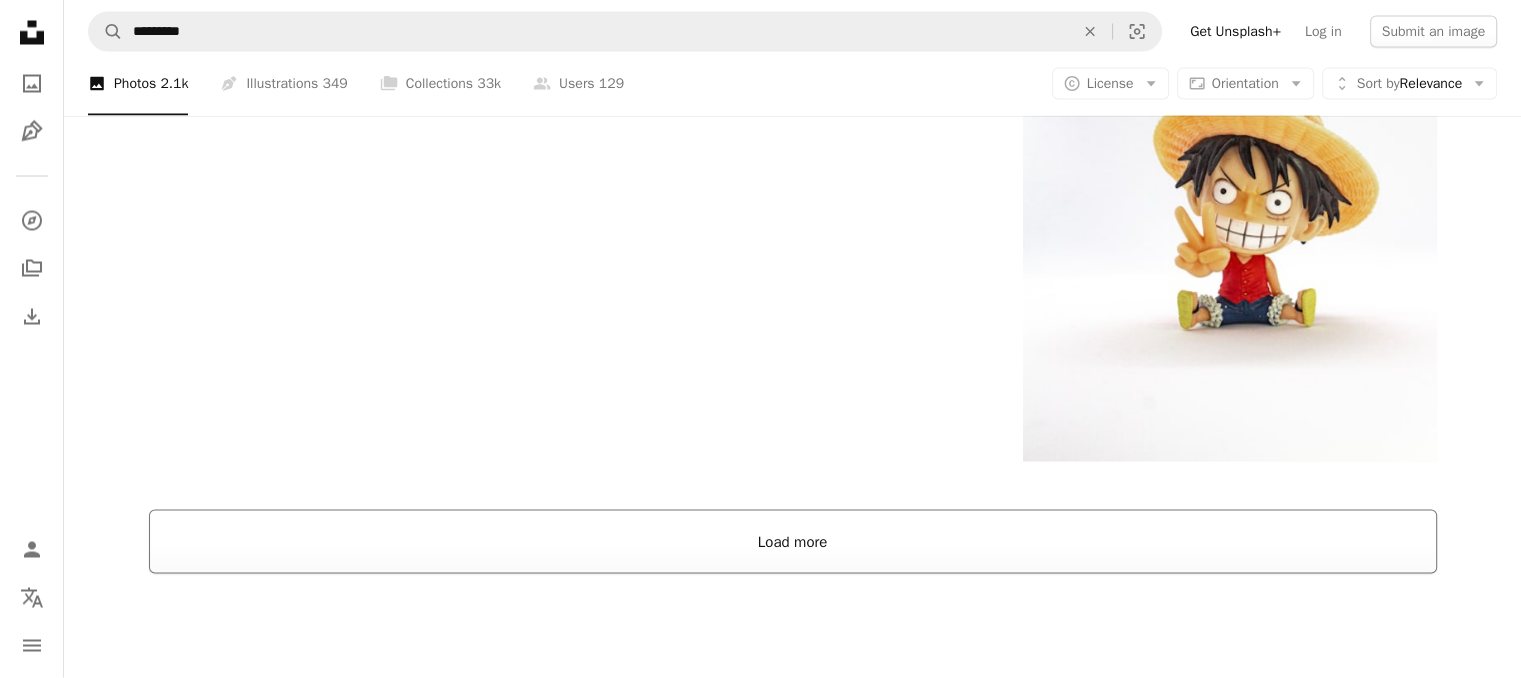 click on "Load more" at bounding box center [793, 542] 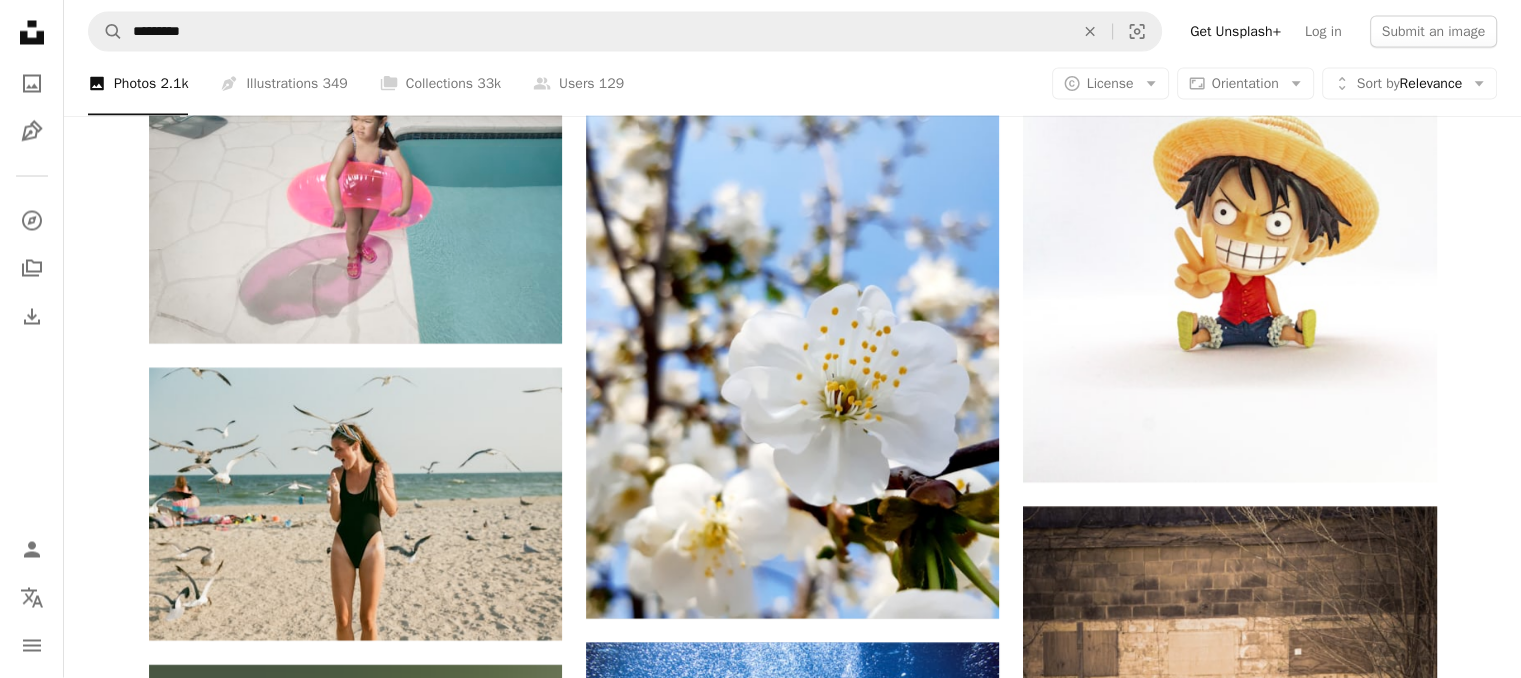 scroll, scrollTop: 3736, scrollLeft: 0, axis: vertical 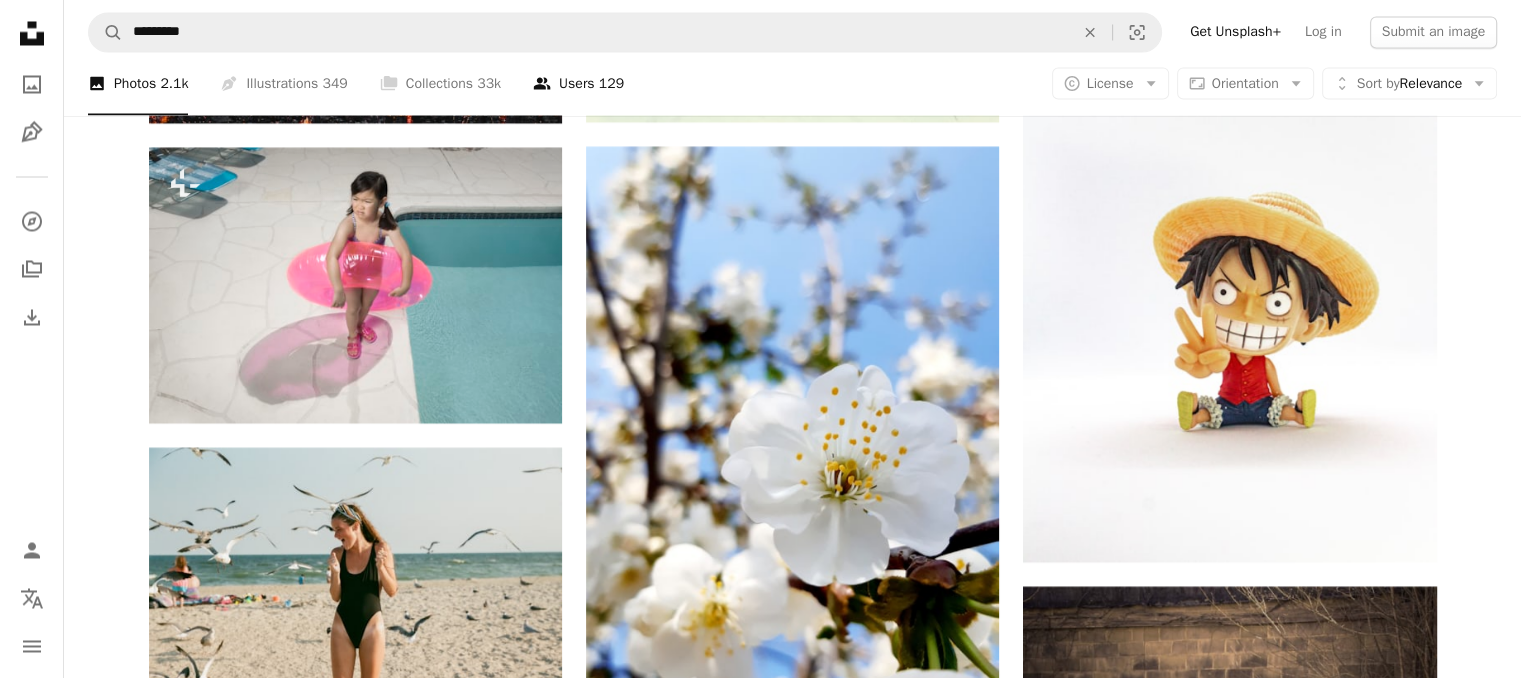 click on "[NUMBER]" at bounding box center [578, 84] 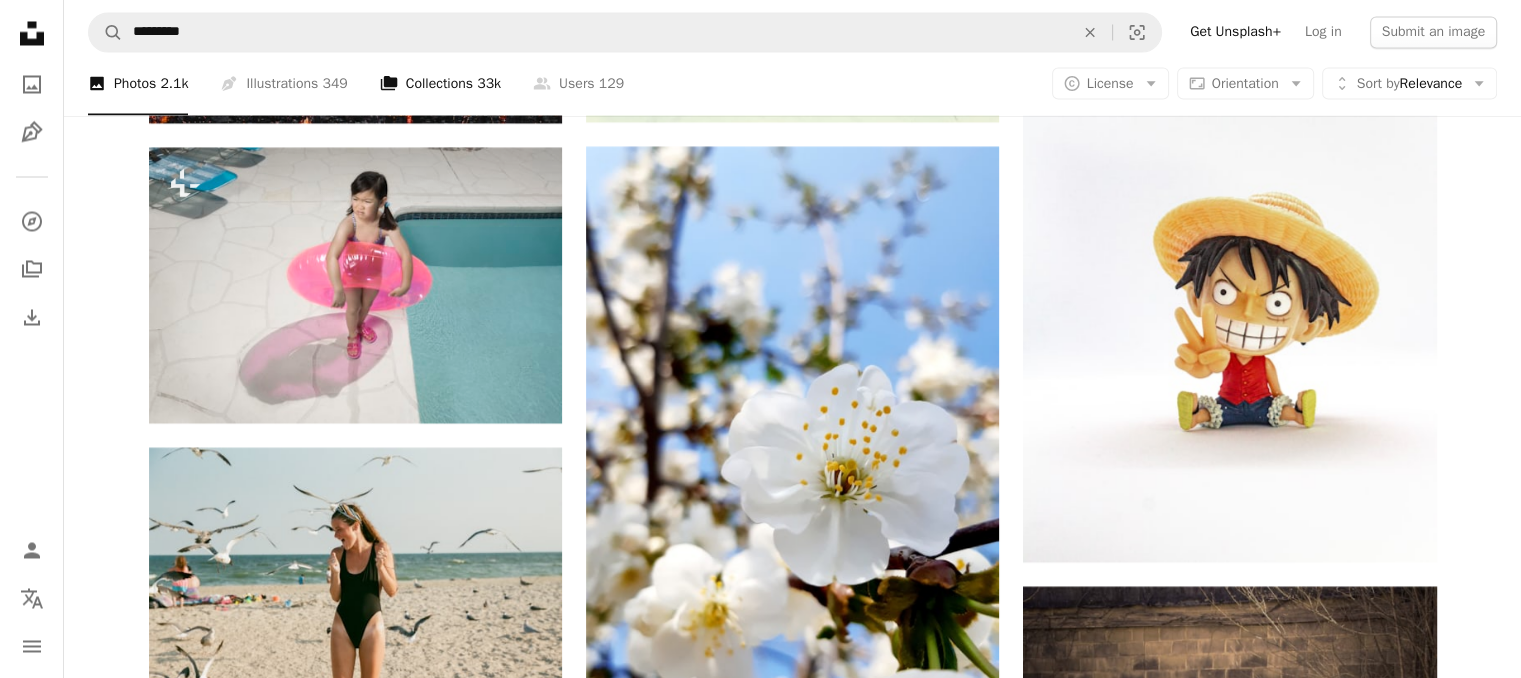 click on "A stack of folders Collections   33k" at bounding box center [440, 84] 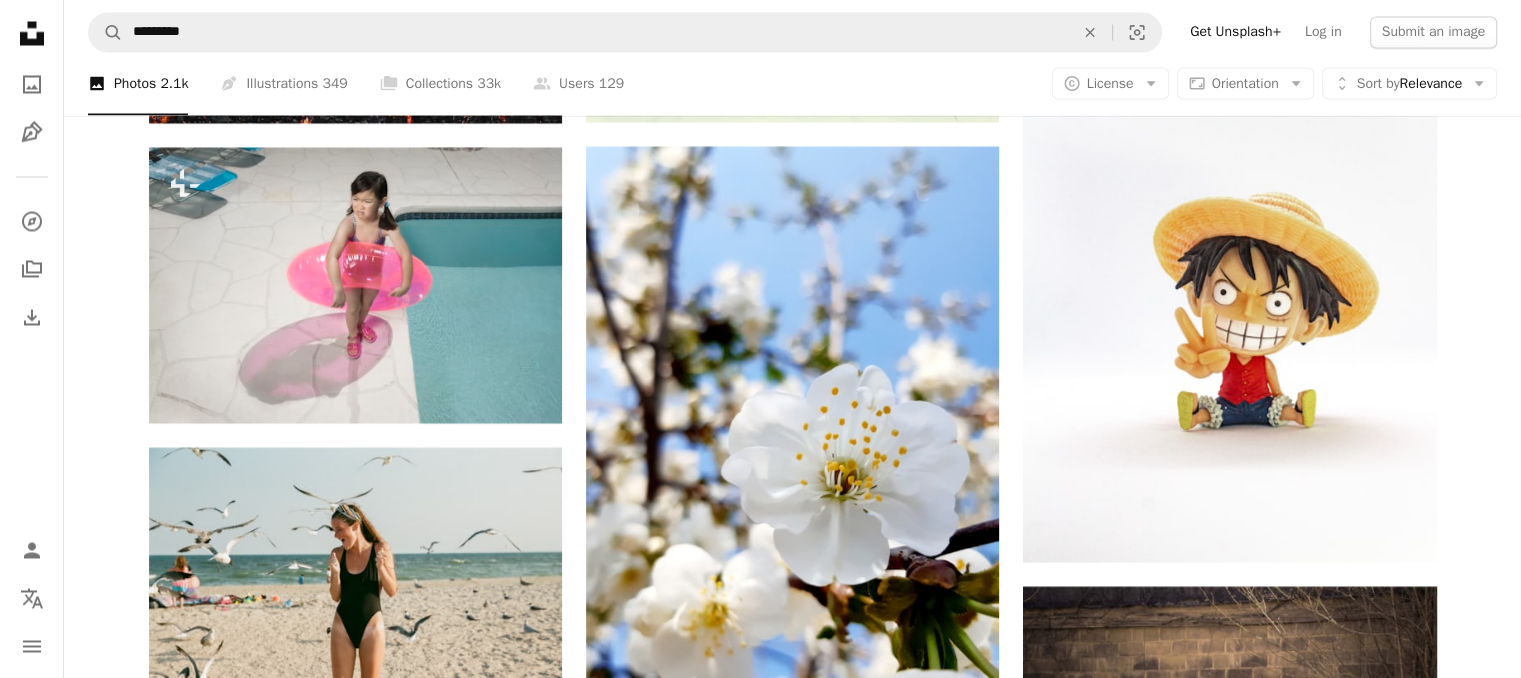 scroll, scrollTop: 0, scrollLeft: 0, axis: both 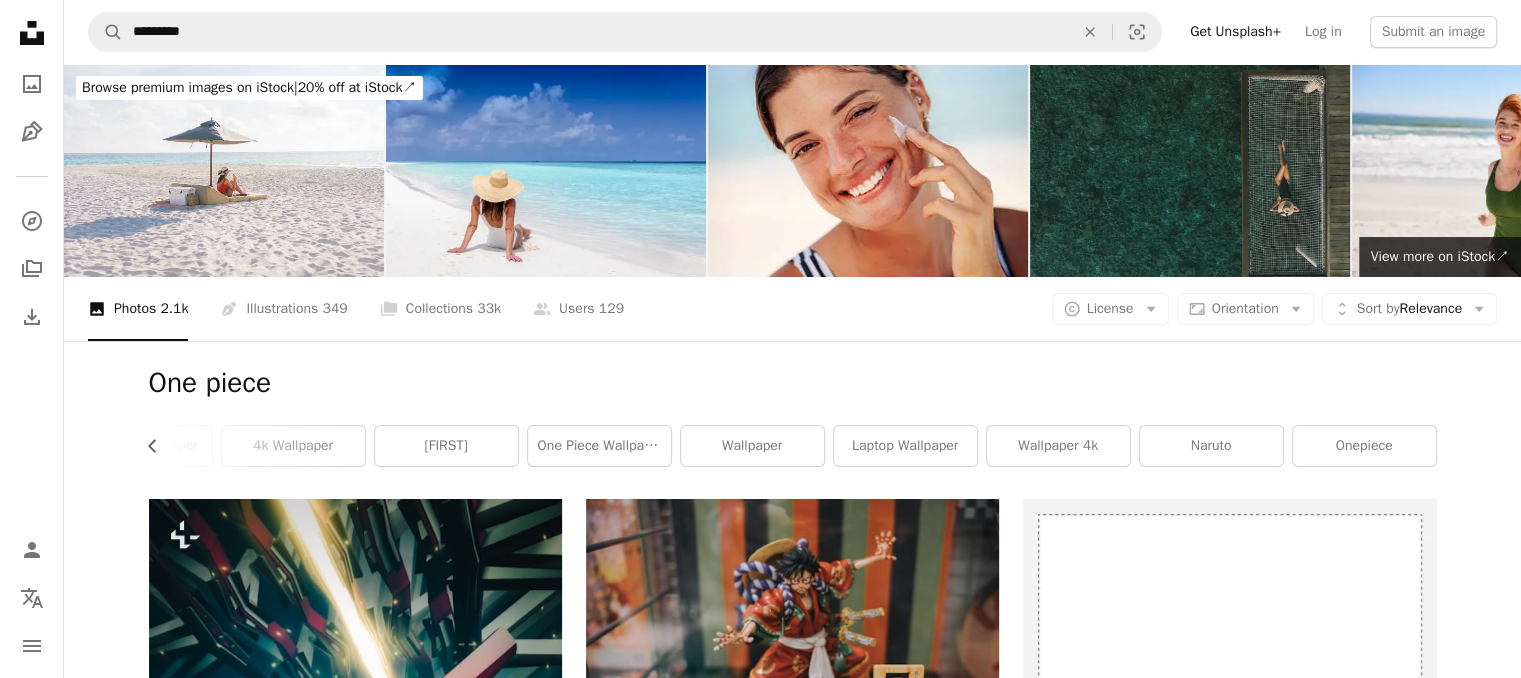 click on "Browse premium images on iStock  |  20% off at iStock  ↗" at bounding box center [249, 87] 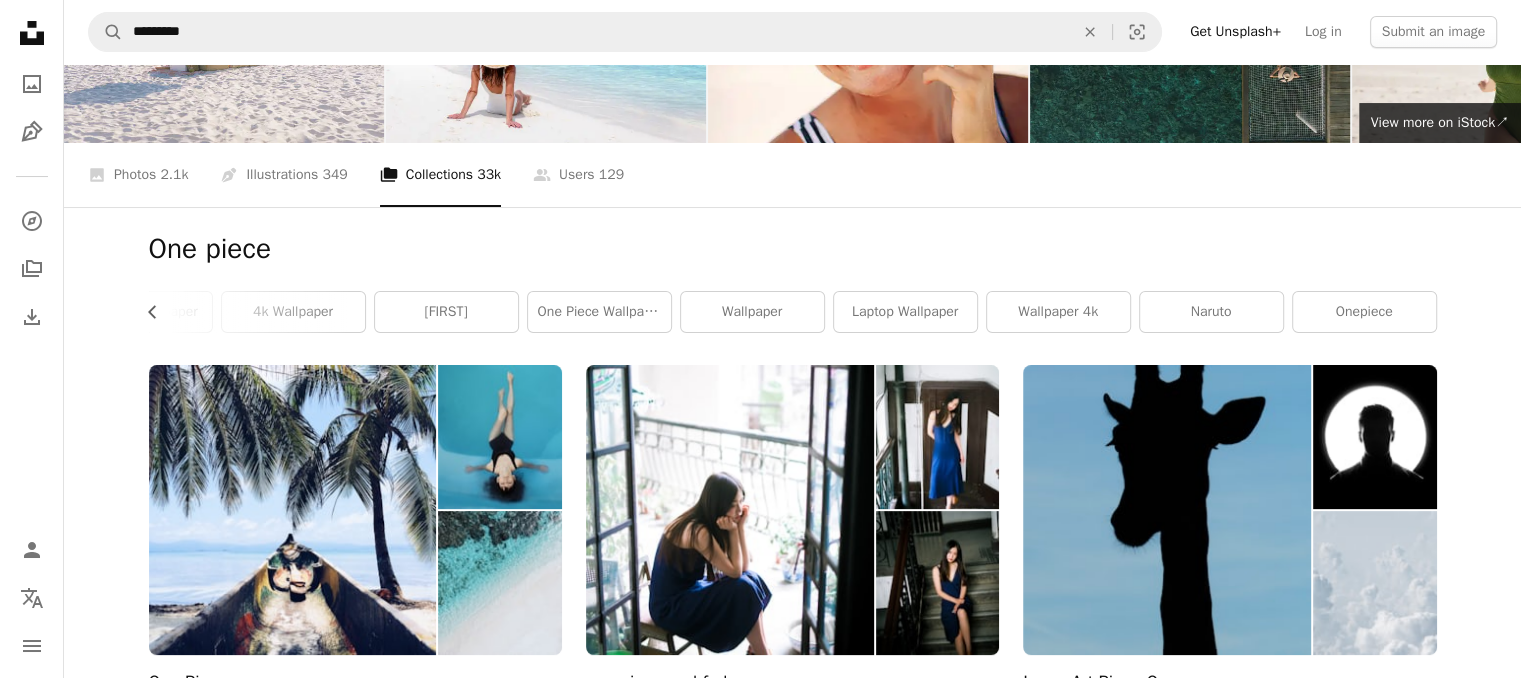 scroll, scrollTop: 100, scrollLeft: 0, axis: vertical 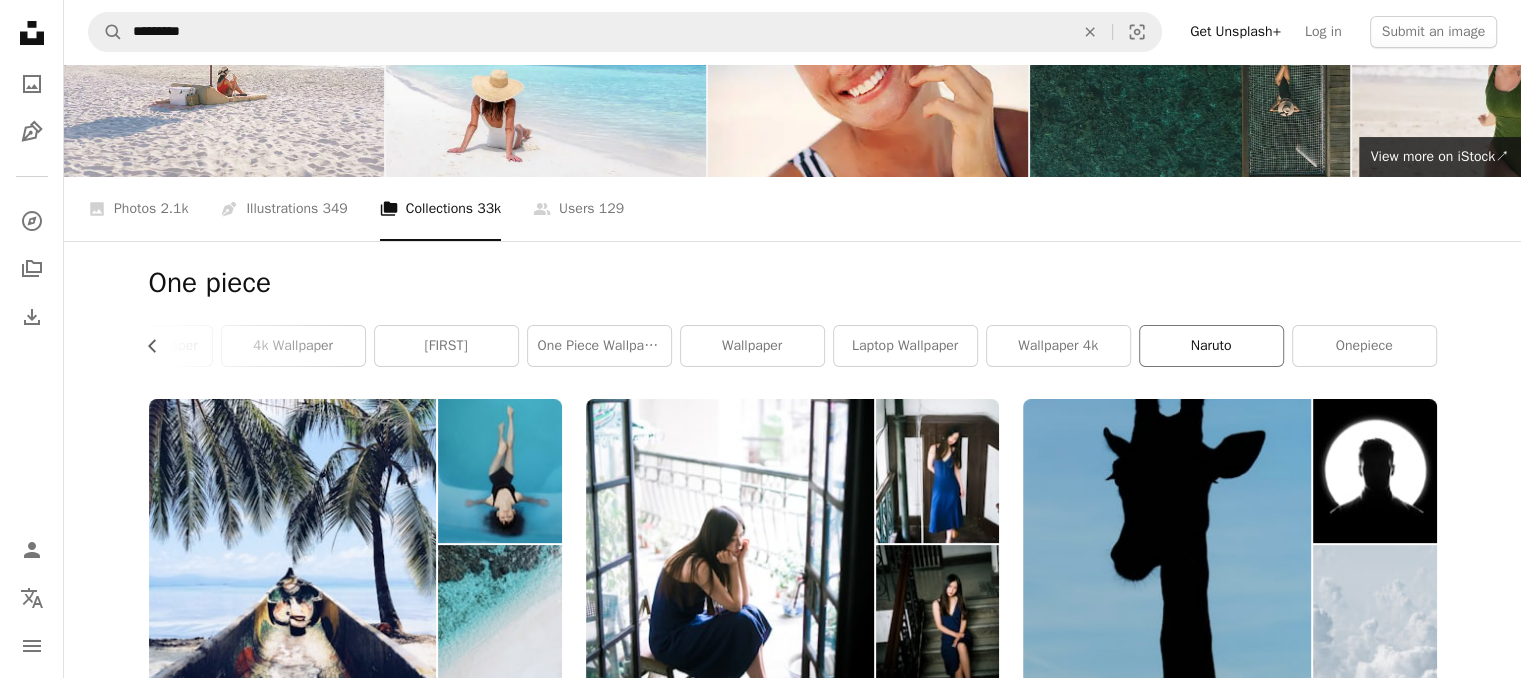 click on "naruto" at bounding box center [1211, 346] 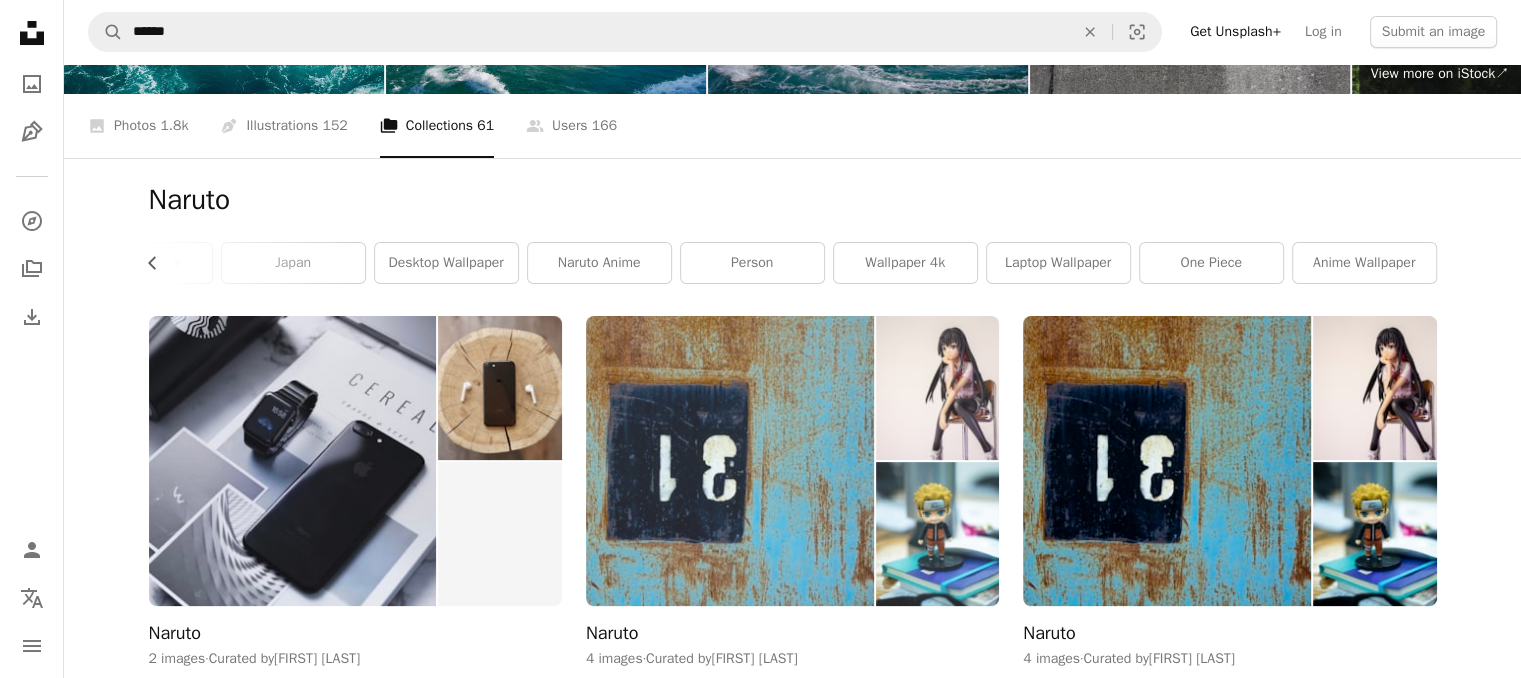 scroll, scrollTop: 200, scrollLeft: 0, axis: vertical 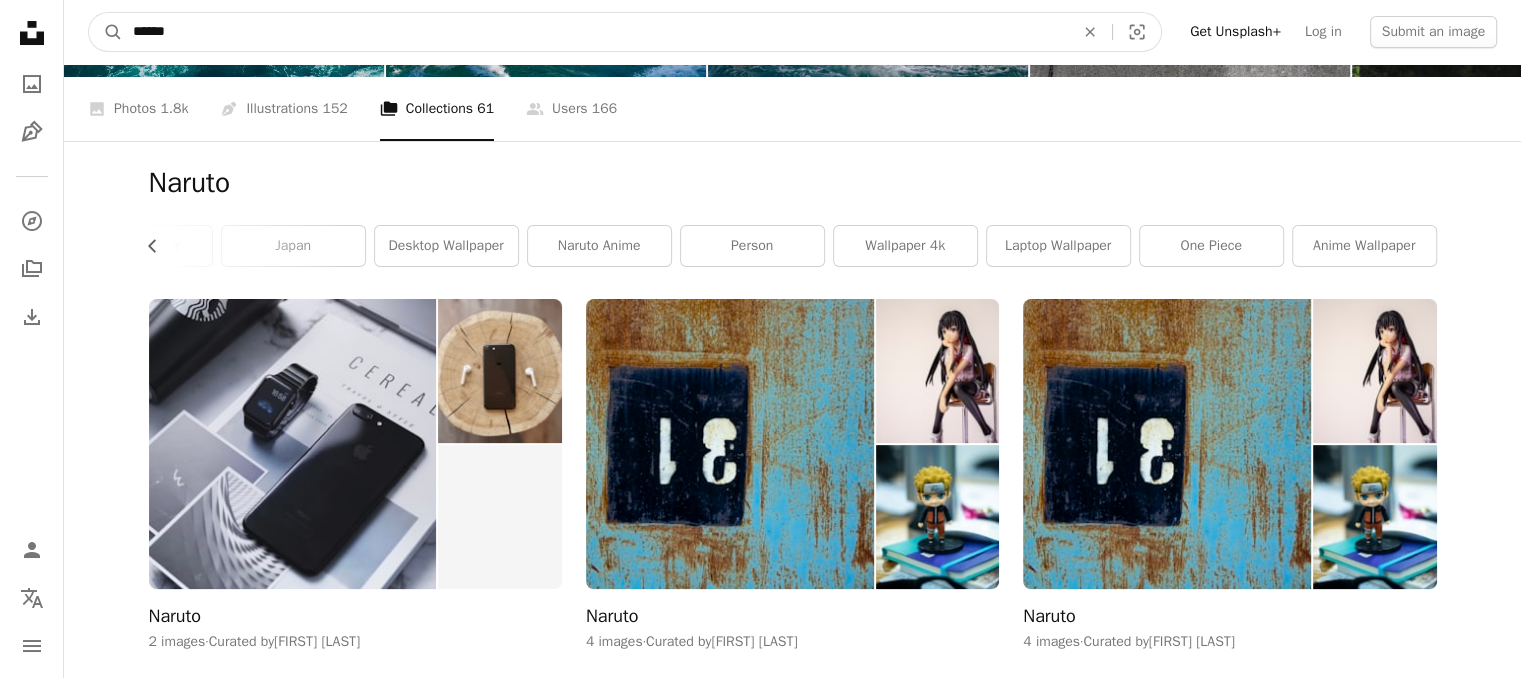 click on "******" at bounding box center (595, 32) 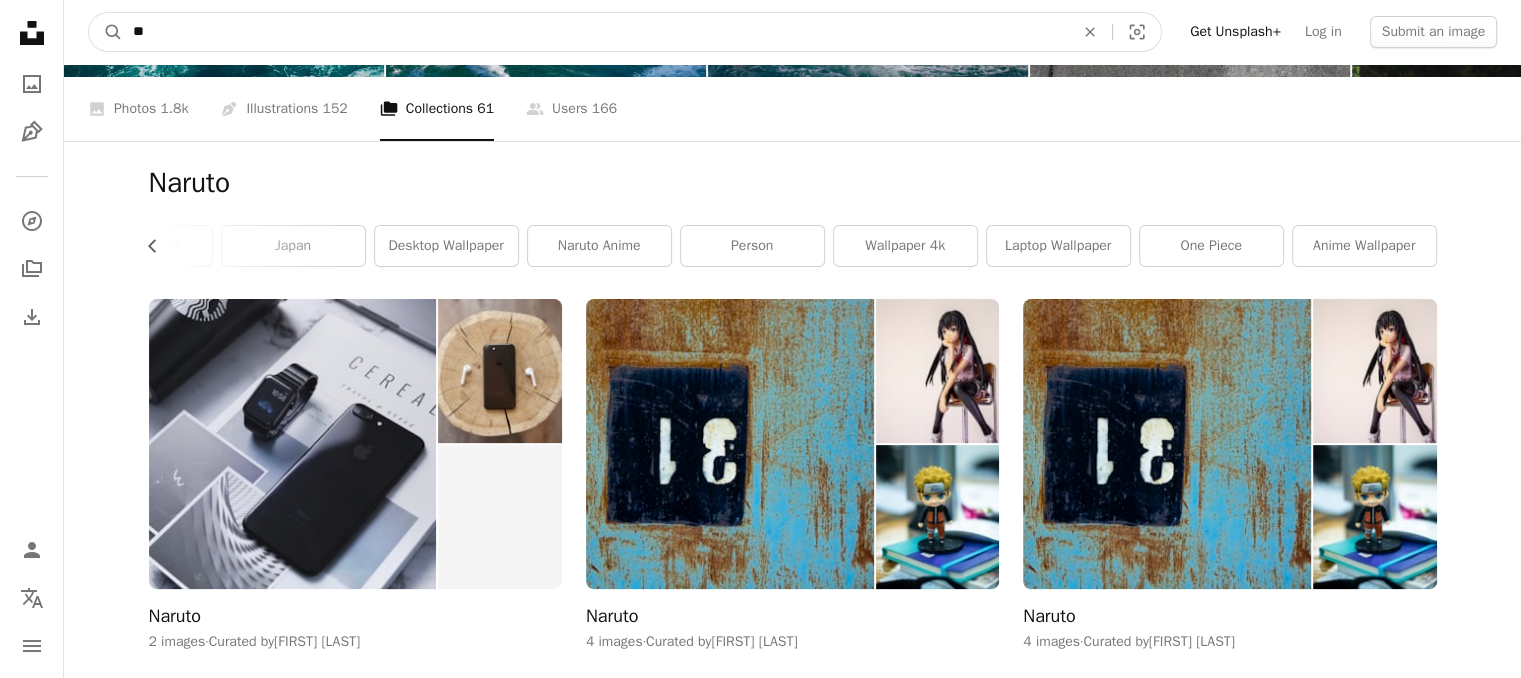 type on "*" 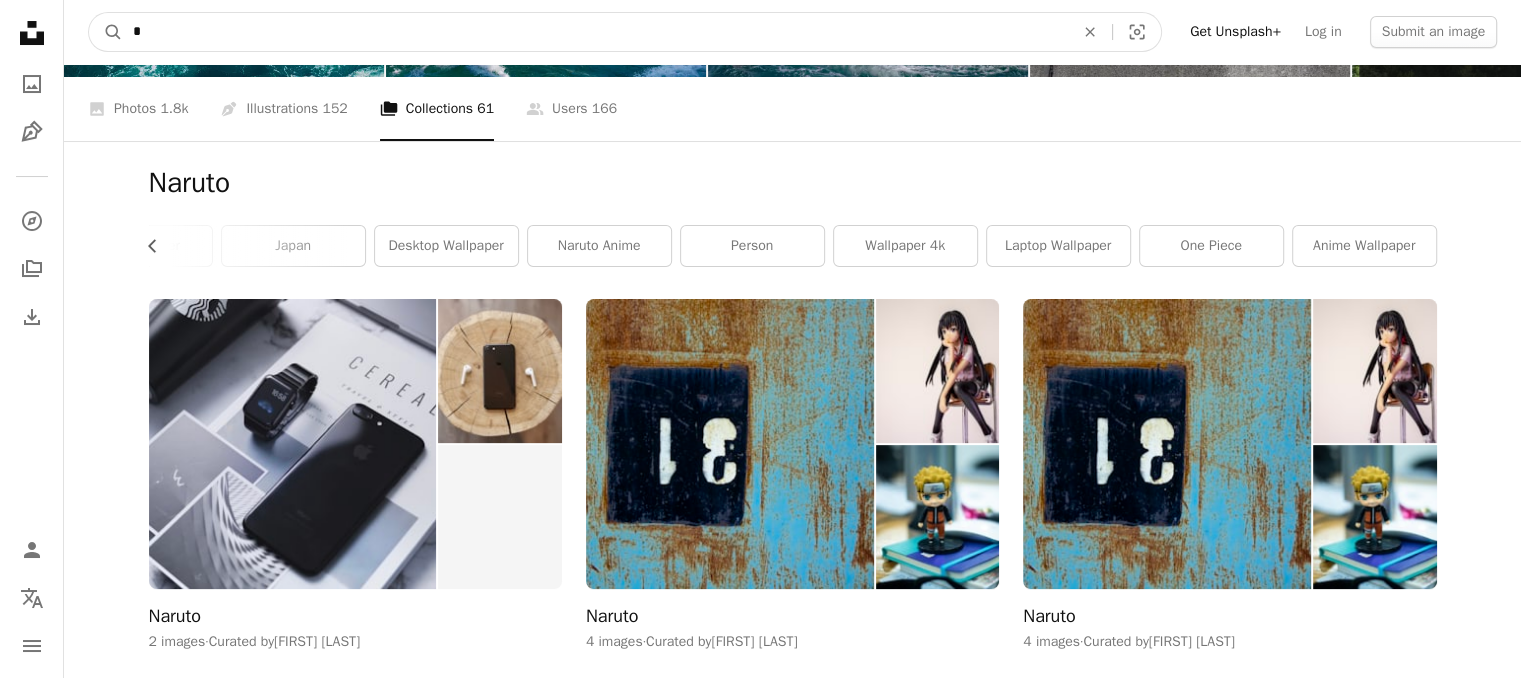 type 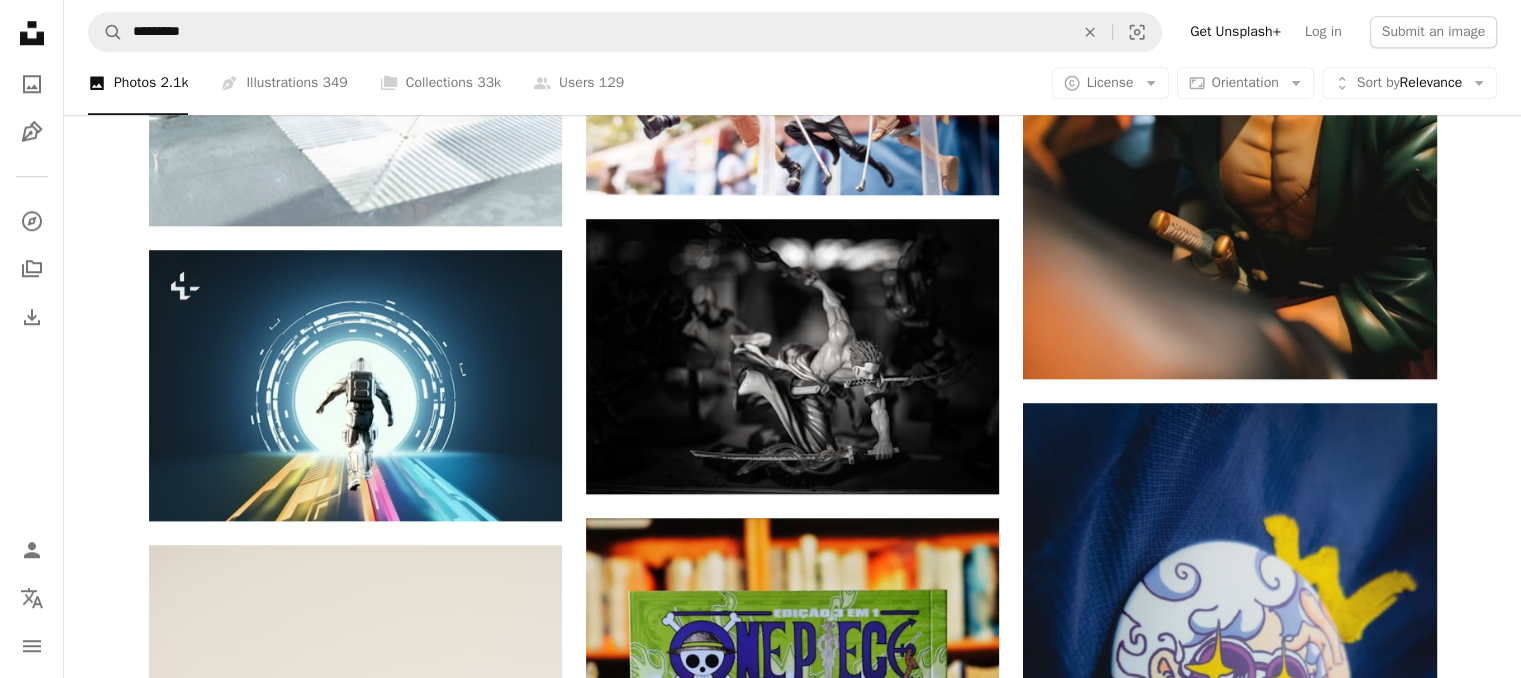 scroll, scrollTop: 3736, scrollLeft: 0, axis: vertical 